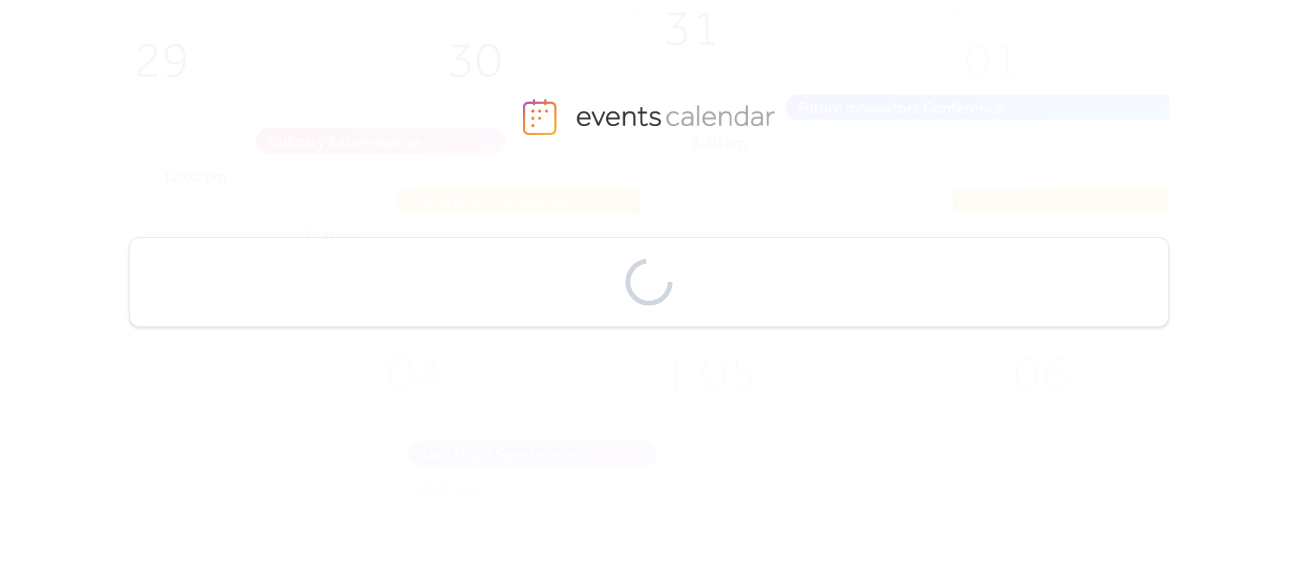 scroll, scrollTop: 0, scrollLeft: 0, axis: both 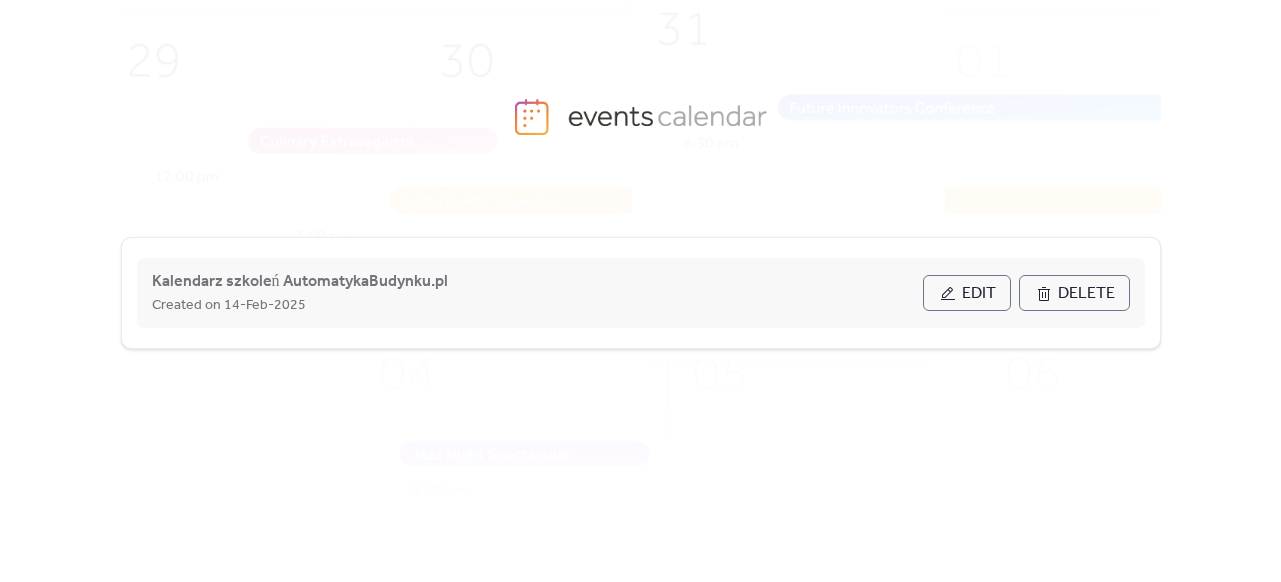 click on "Edit" at bounding box center [967, 293] 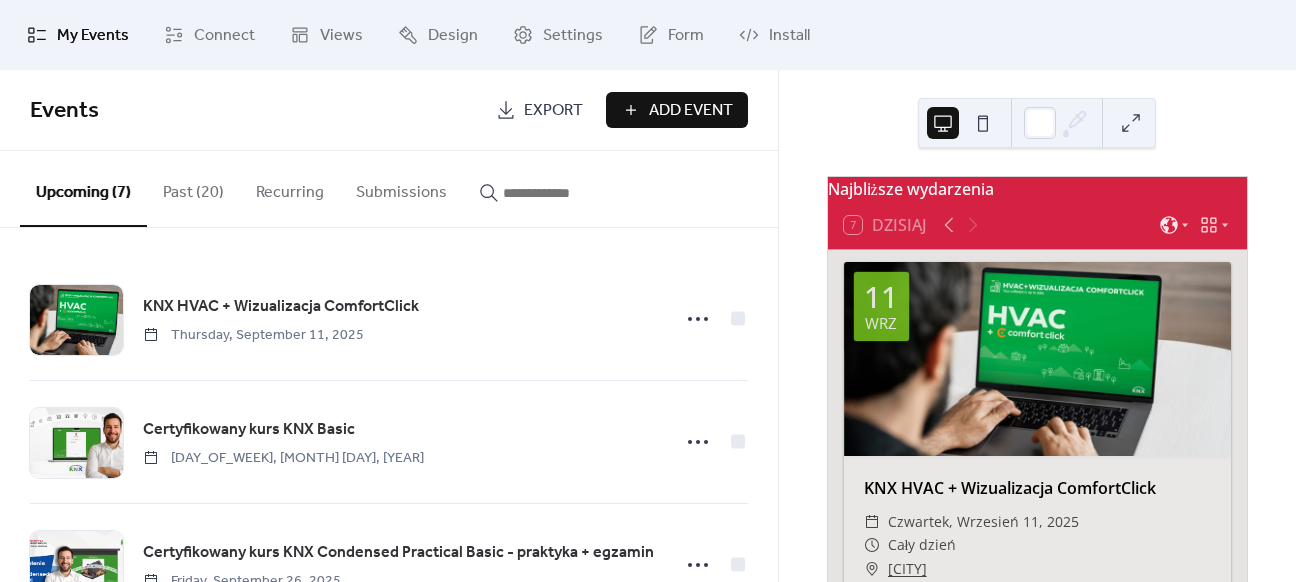 click on "Add Event" at bounding box center [691, 111] 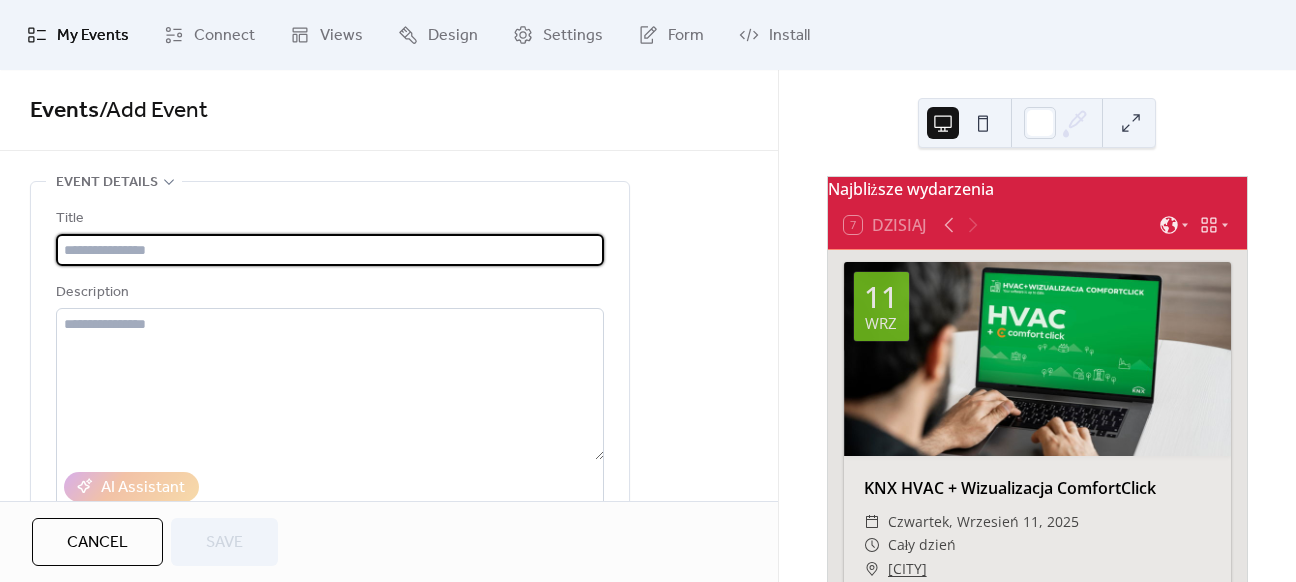 click at bounding box center (330, 250) 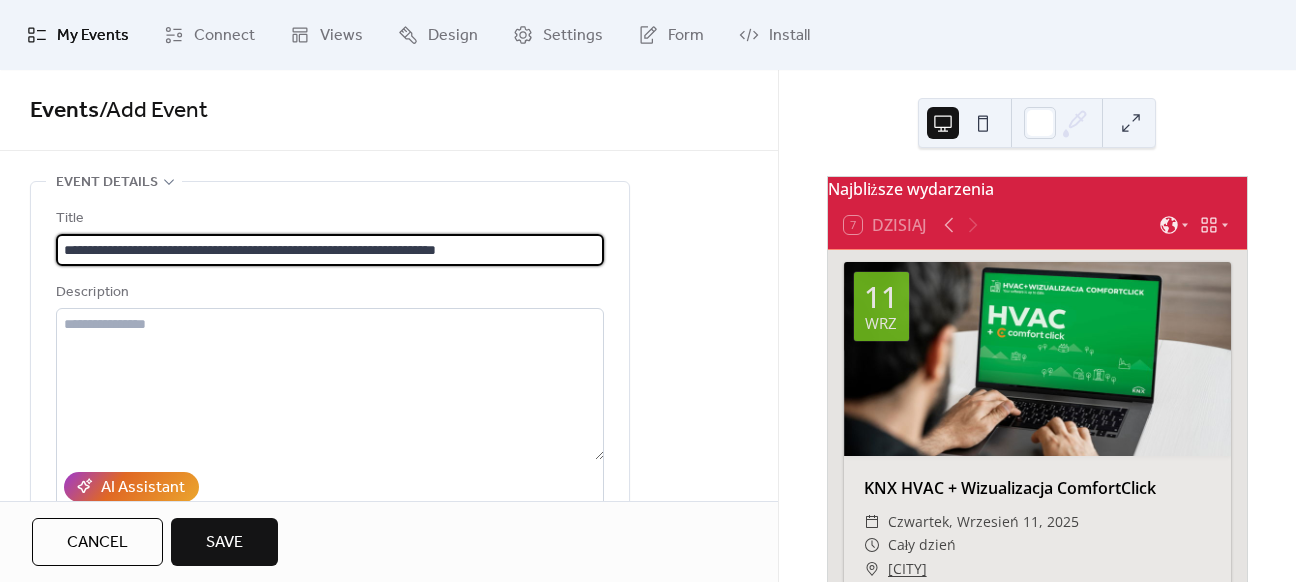 type on "**********" 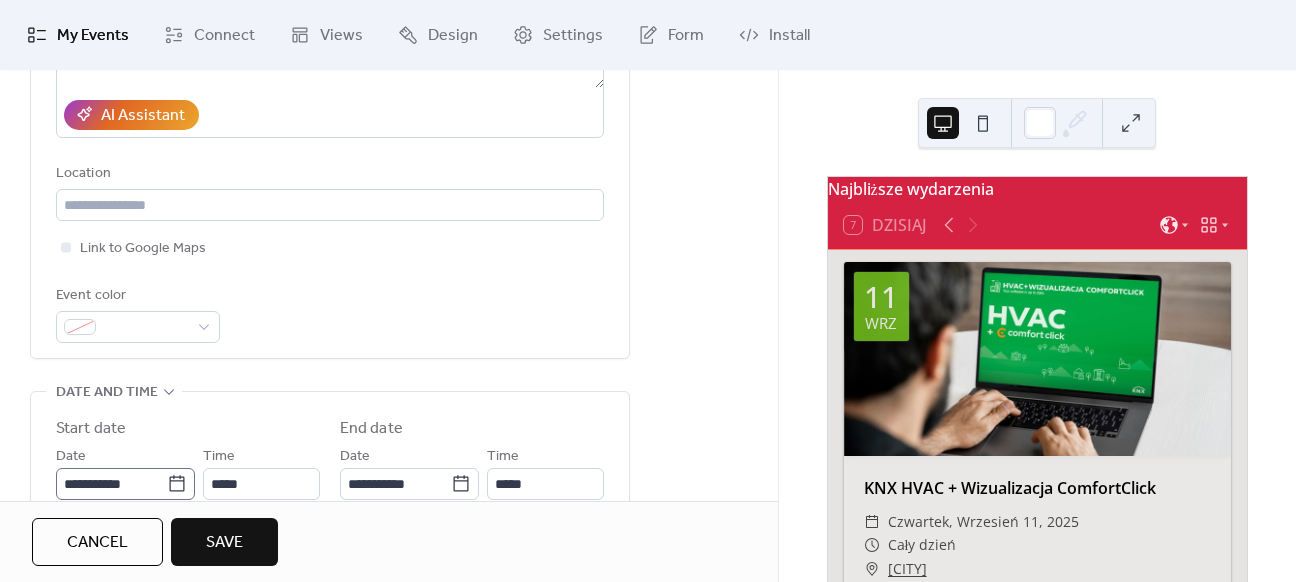 scroll, scrollTop: 500, scrollLeft: 0, axis: vertical 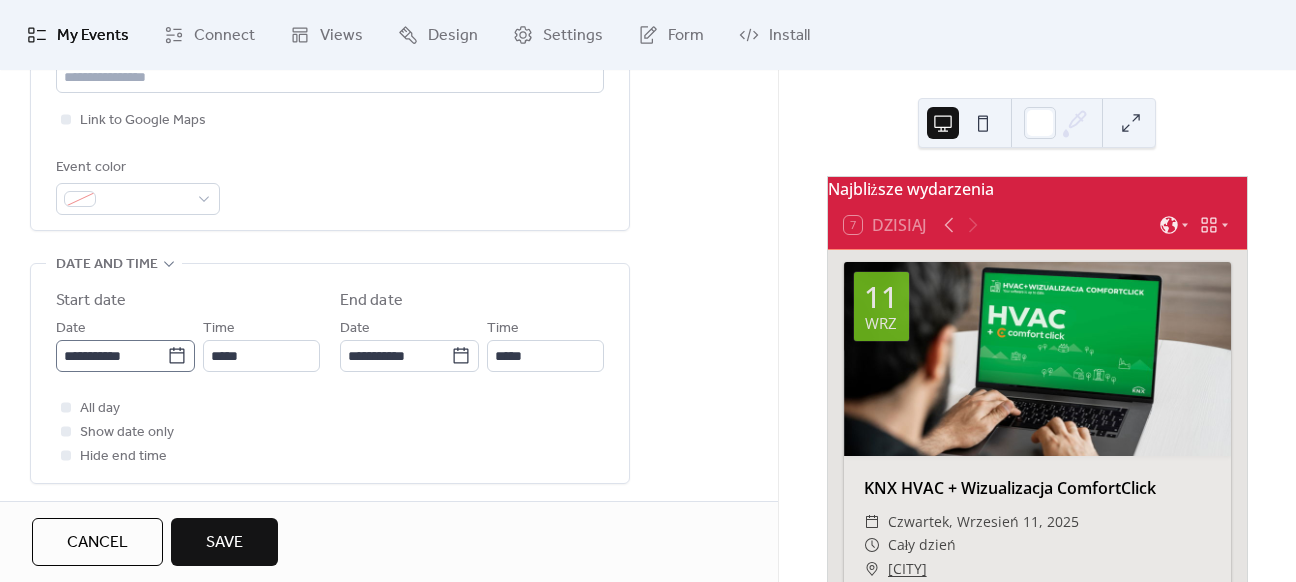 click 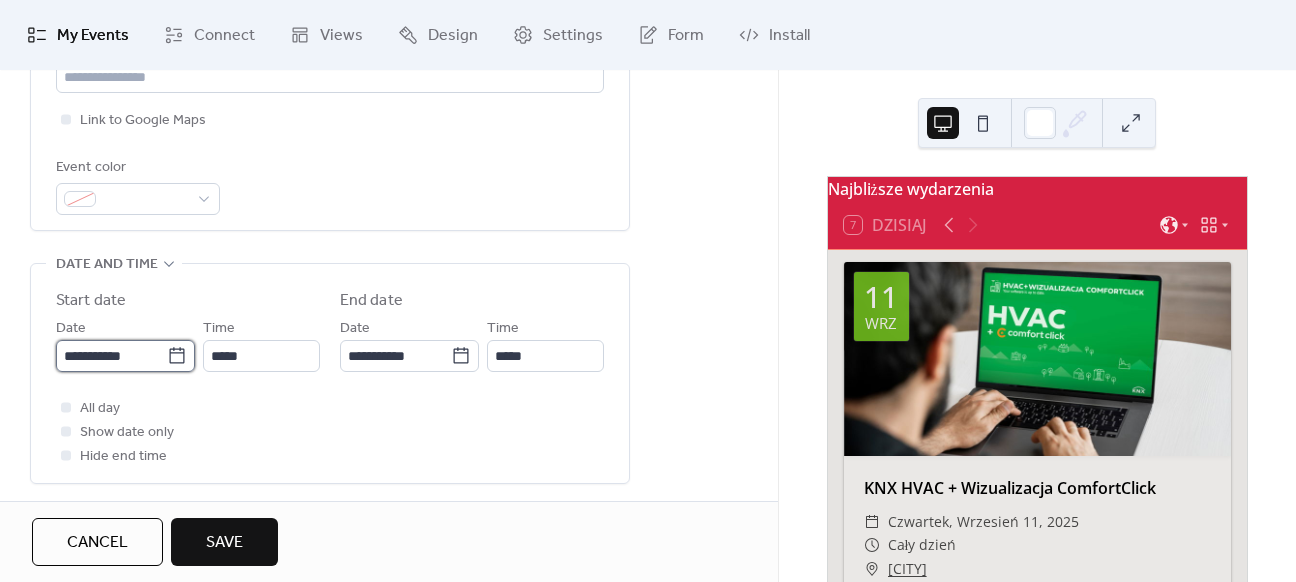 click on "**********" at bounding box center (111, 356) 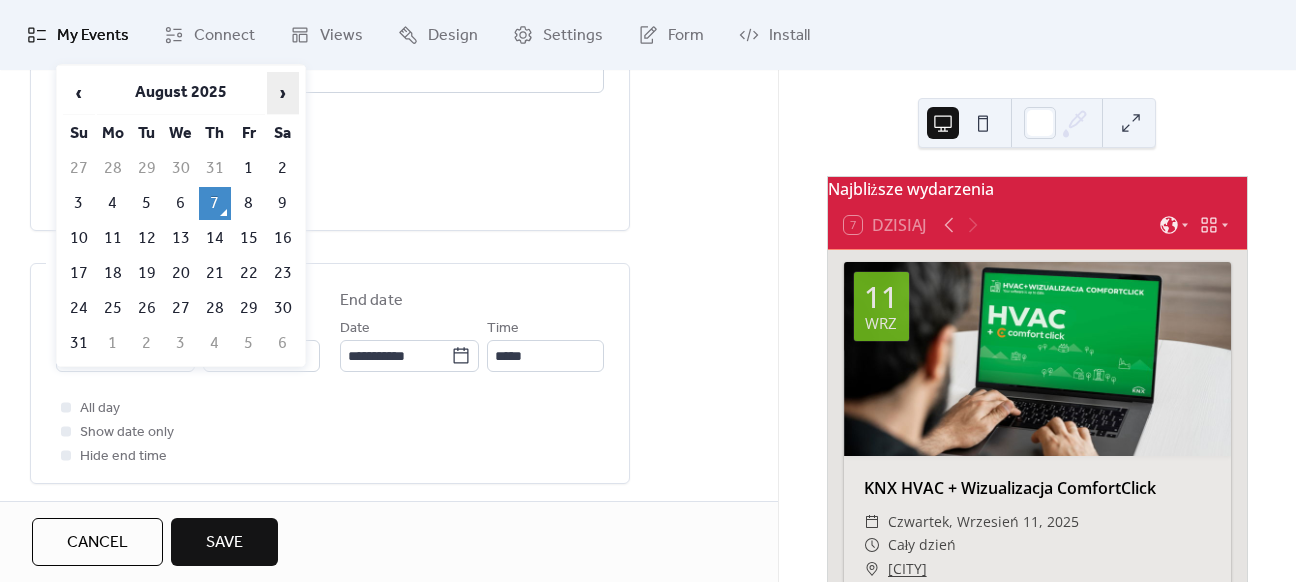click on "›" at bounding box center [283, 93] 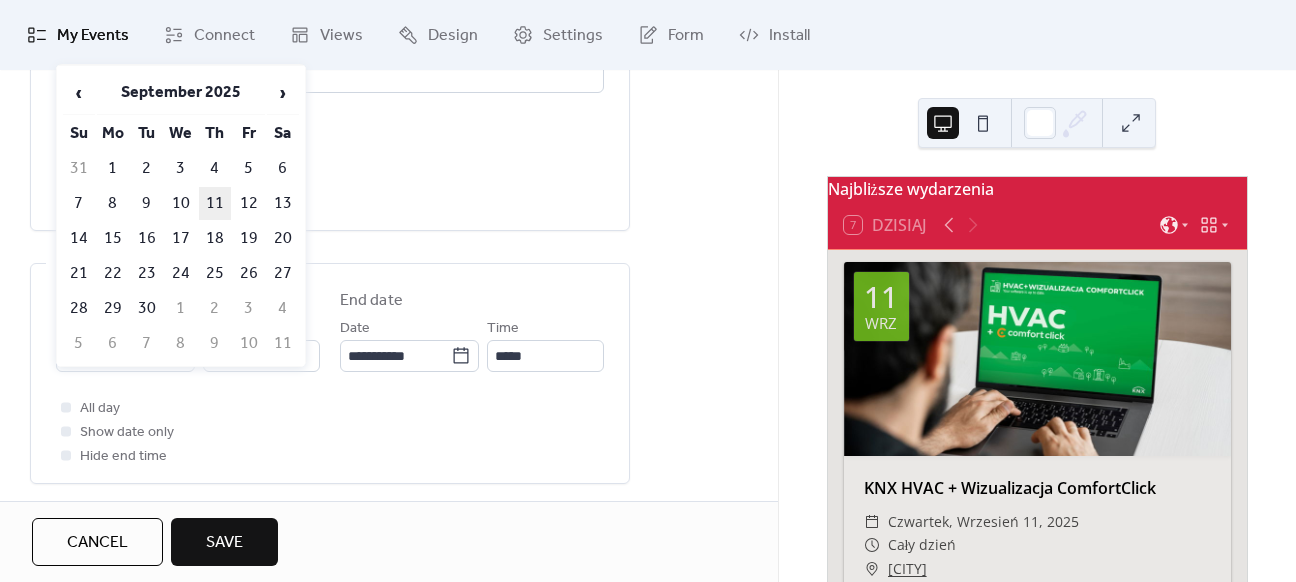 click on "11" at bounding box center [215, 203] 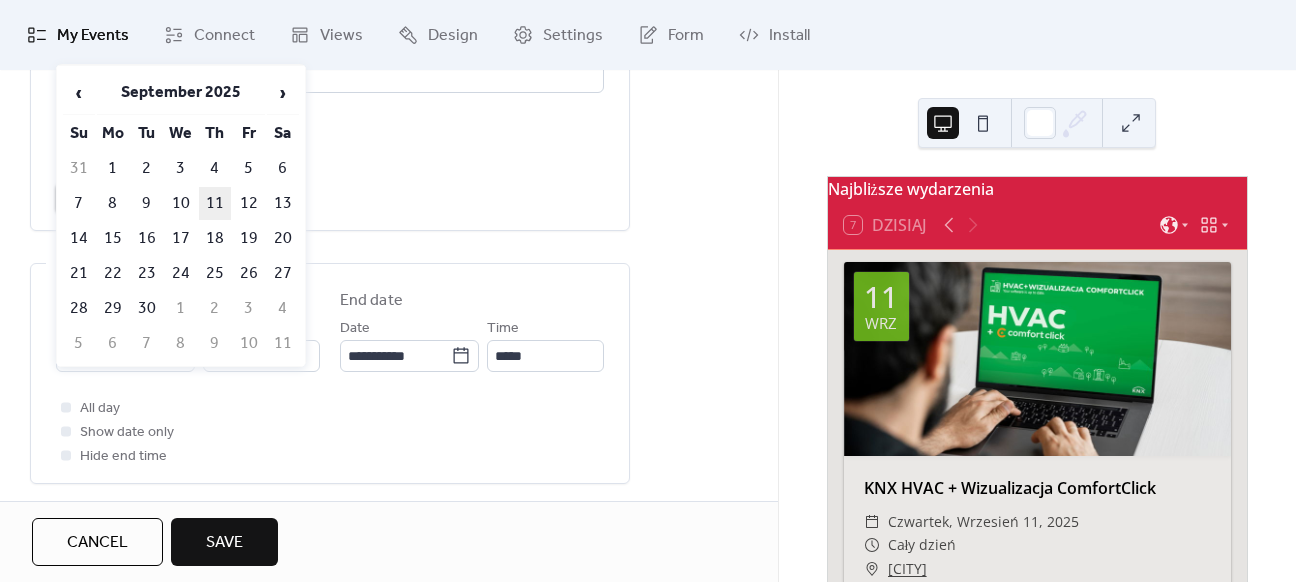 type on "**********" 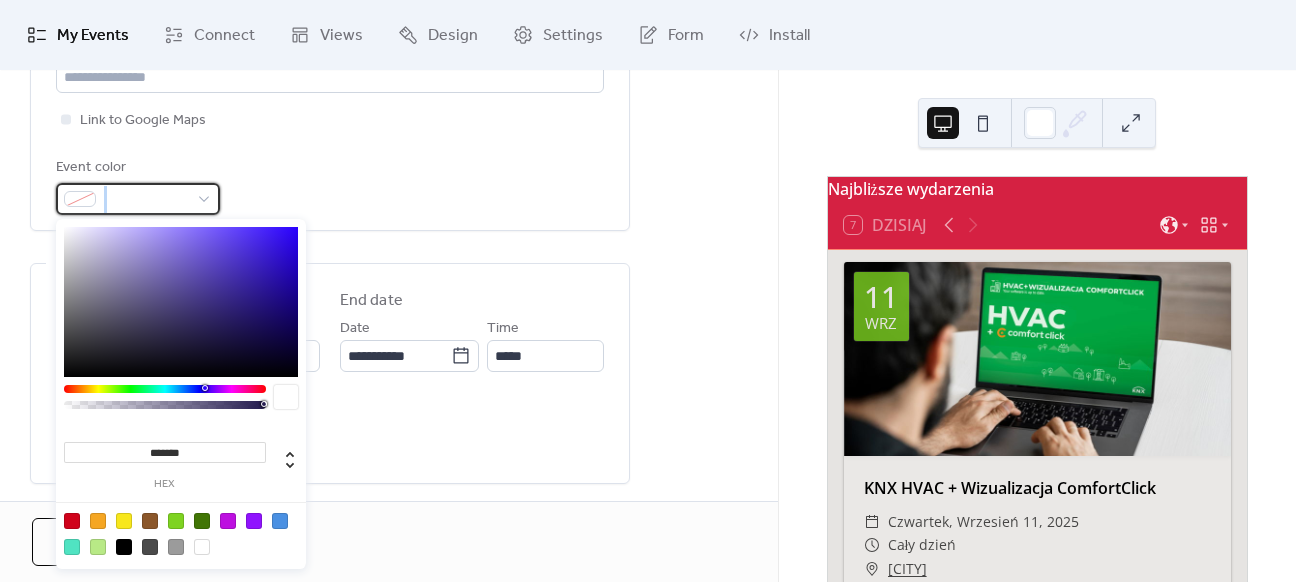 click at bounding box center [138, 199] 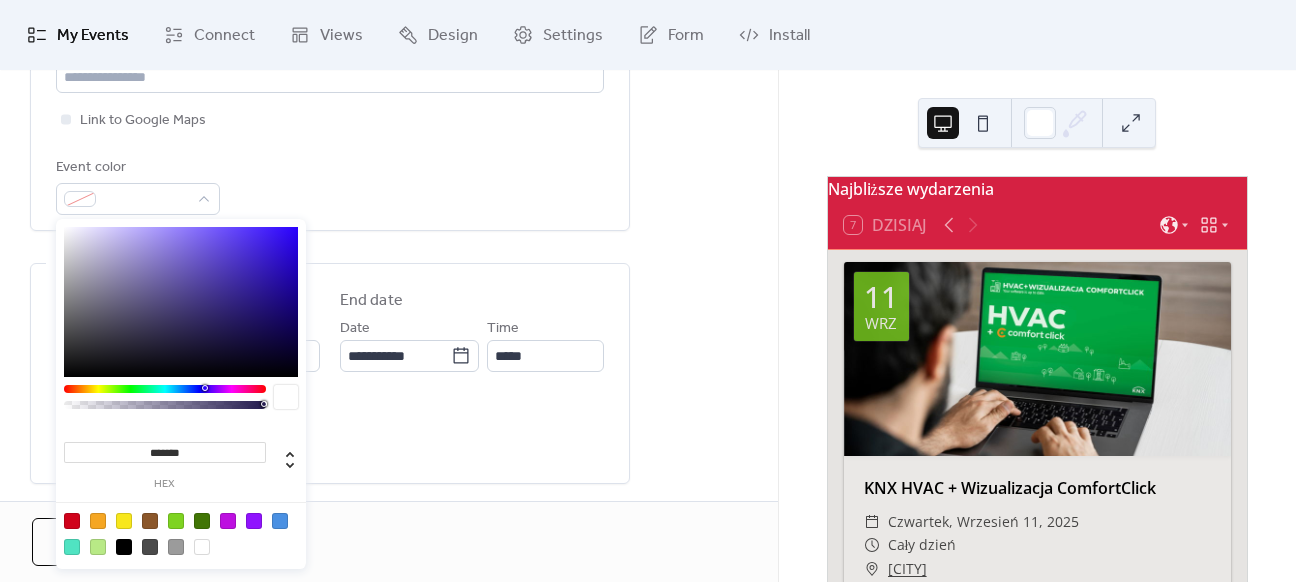 click on "Event color" at bounding box center (330, 185) 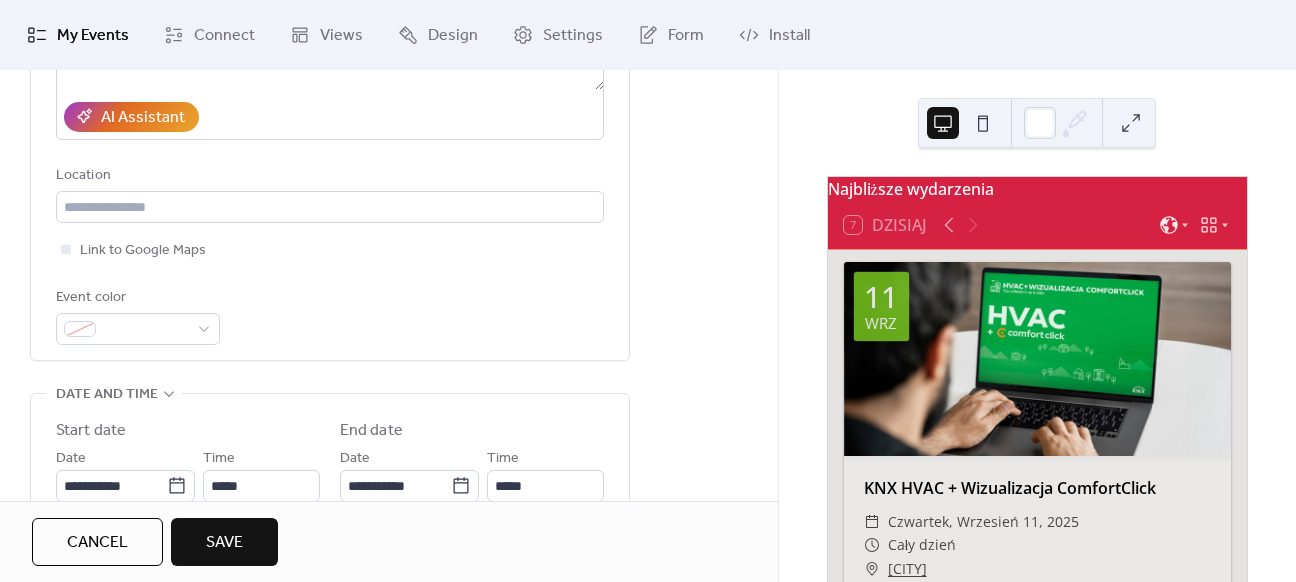 scroll, scrollTop: 500, scrollLeft: 0, axis: vertical 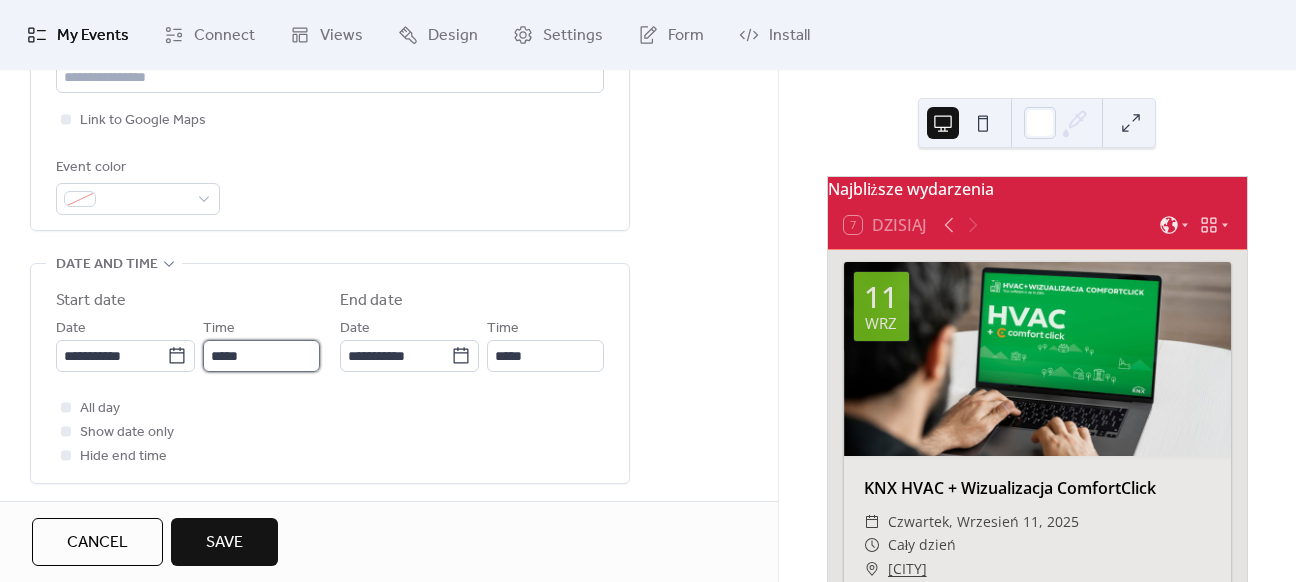 click on "*****" at bounding box center (261, 356) 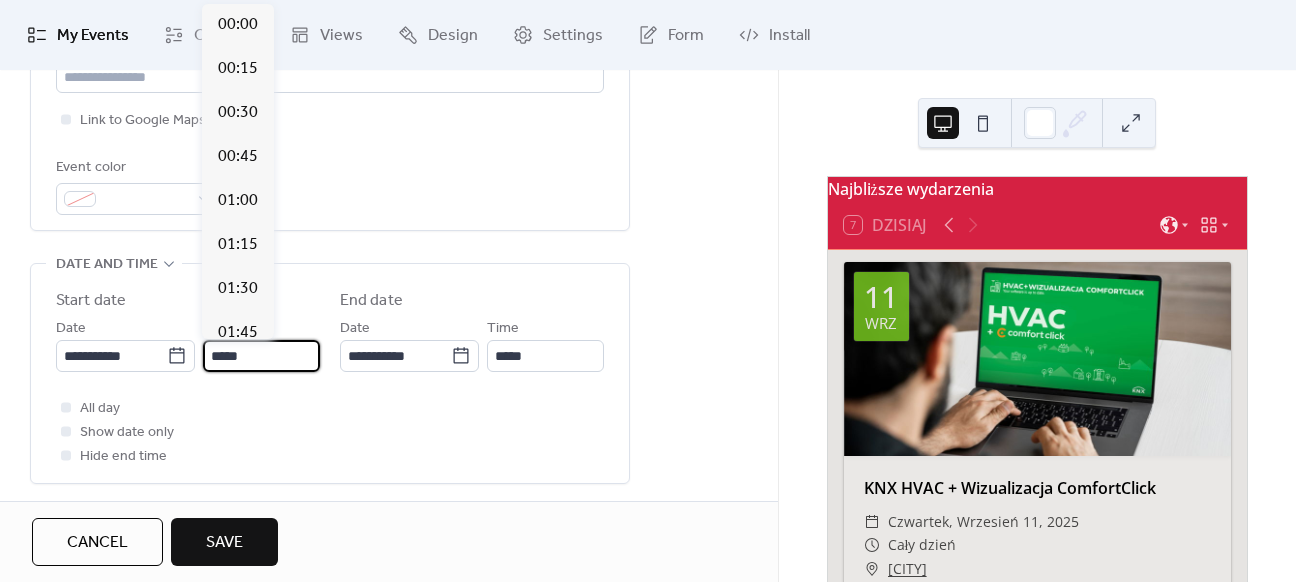 scroll, scrollTop: 2112, scrollLeft: 0, axis: vertical 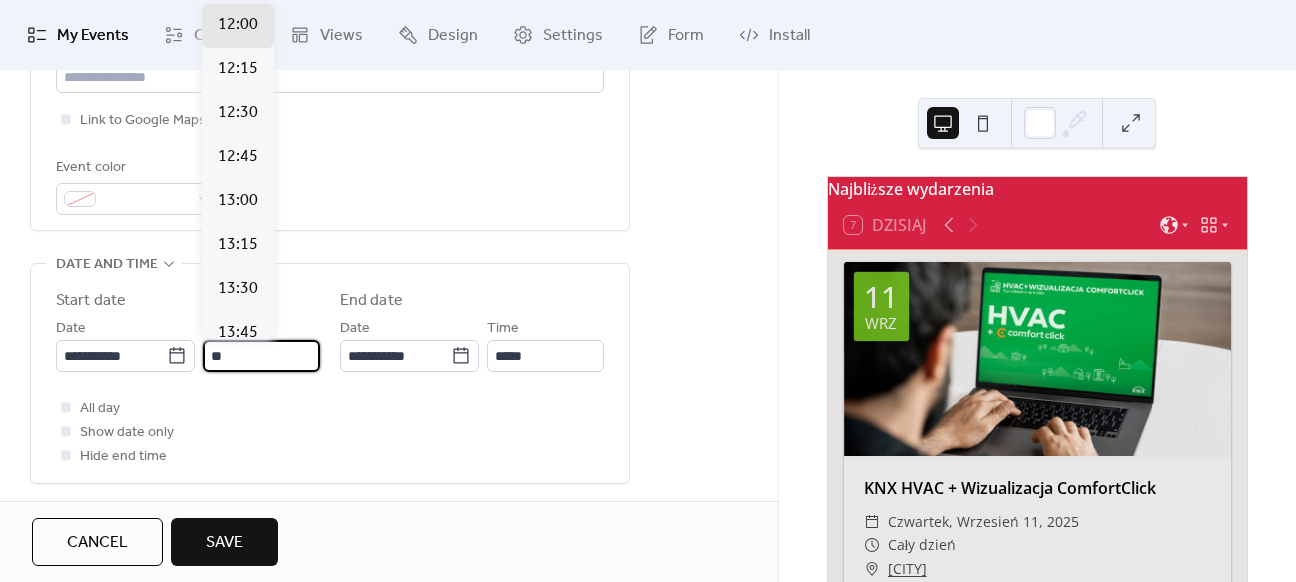 type on "*" 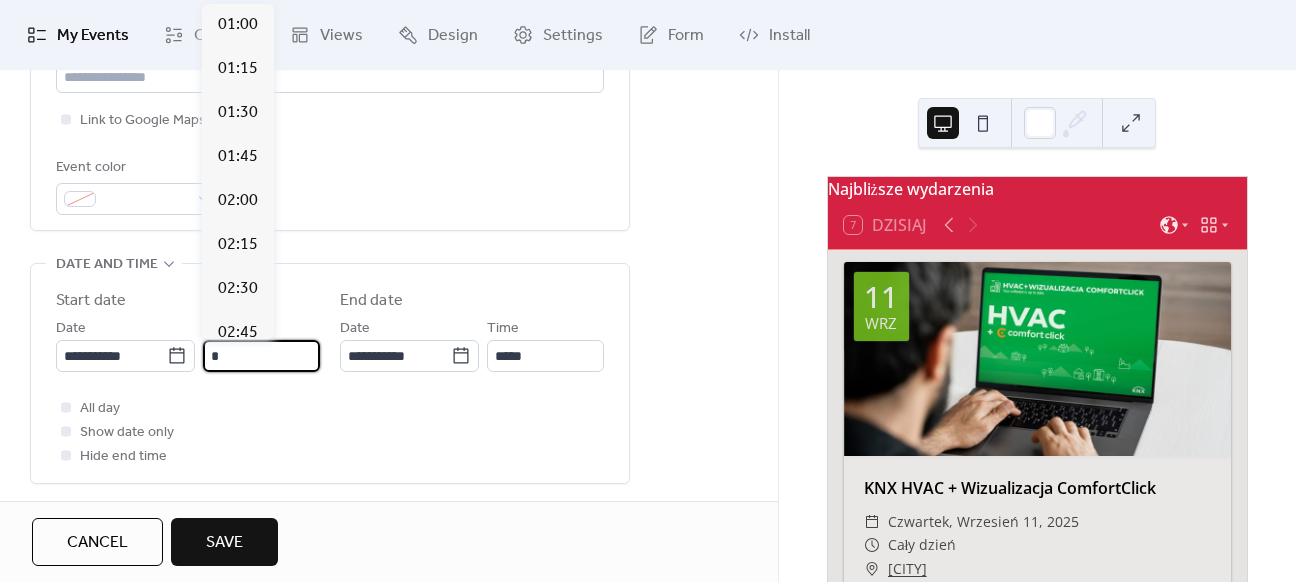 scroll, scrollTop: 1584, scrollLeft: 0, axis: vertical 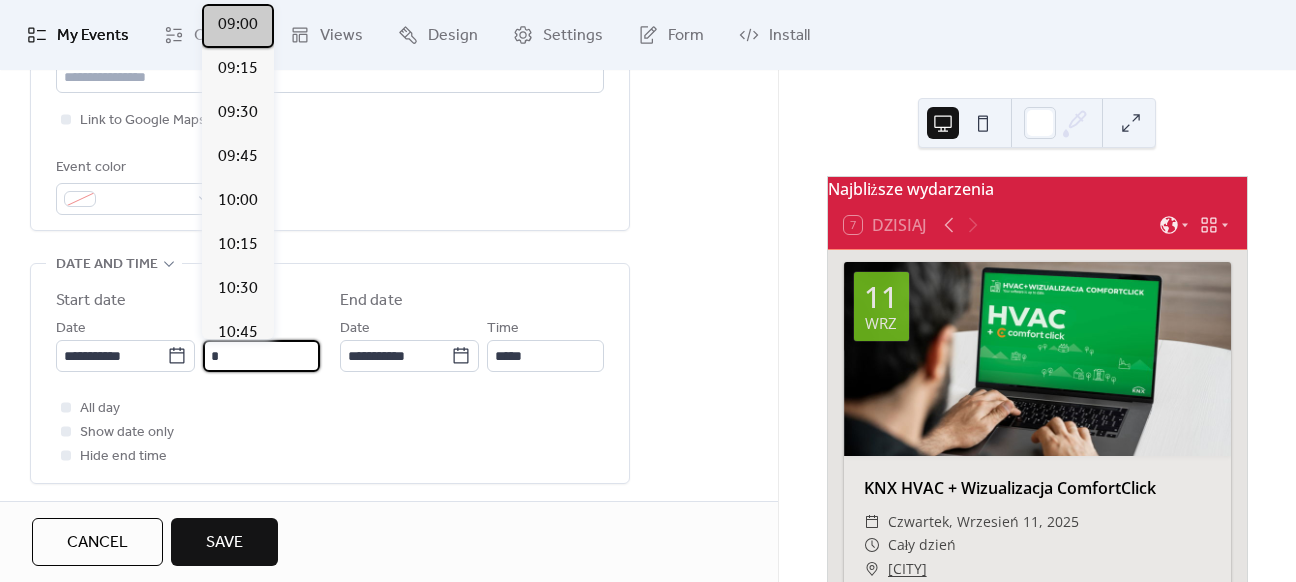 click on "09:00" at bounding box center [238, 25] 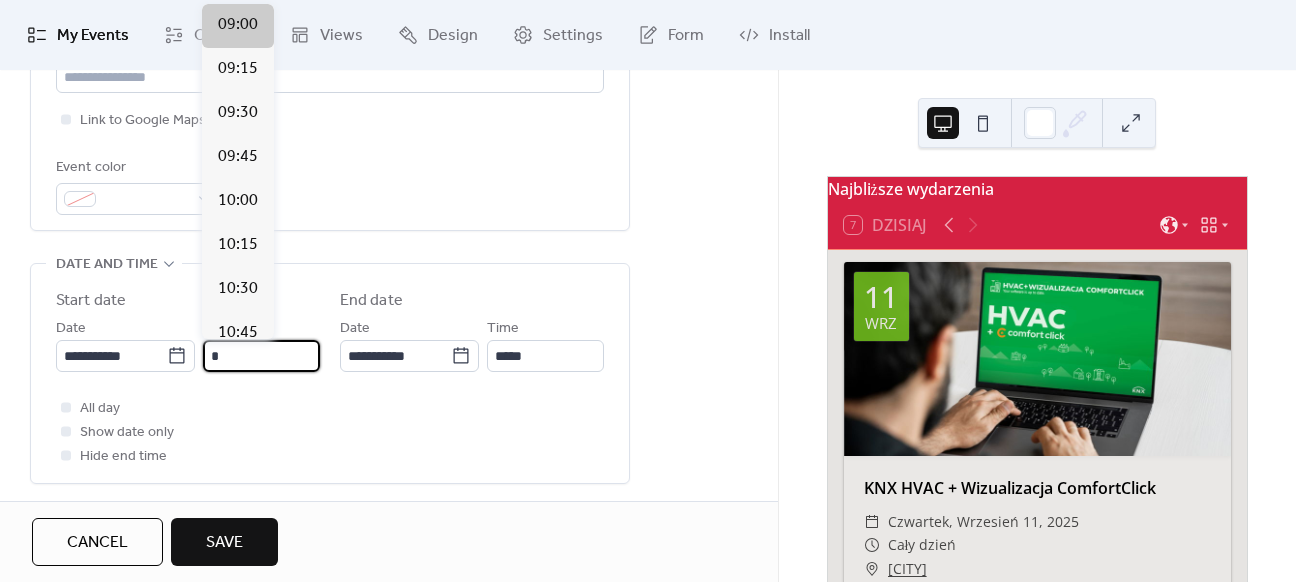 type on "*****" 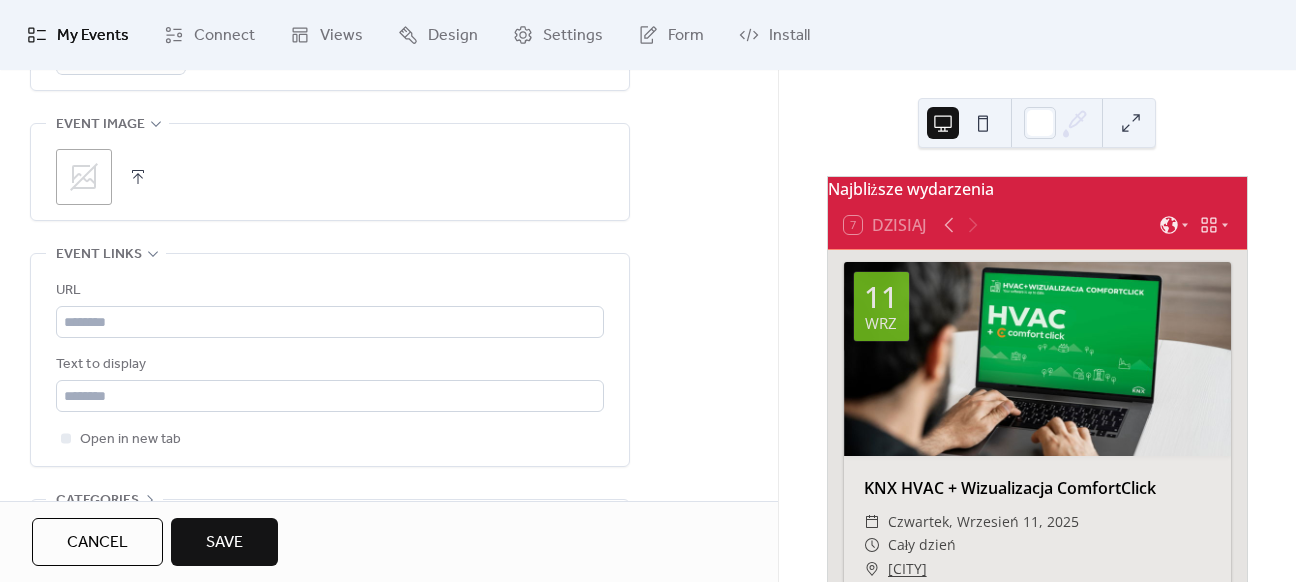 scroll, scrollTop: 1000, scrollLeft: 0, axis: vertical 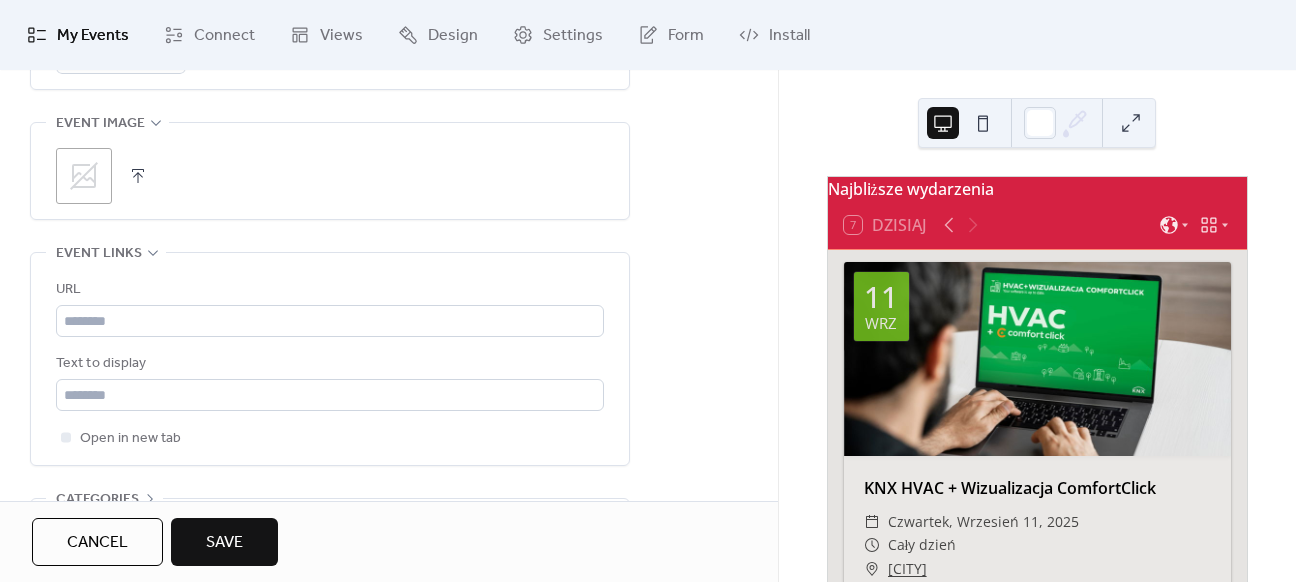 click 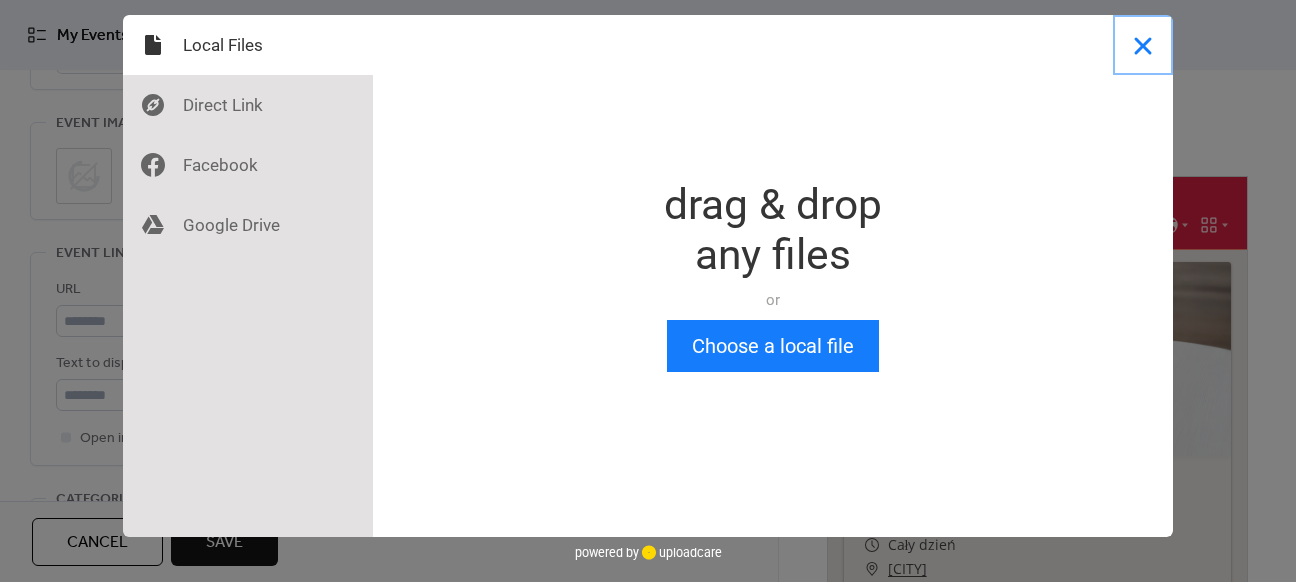 type 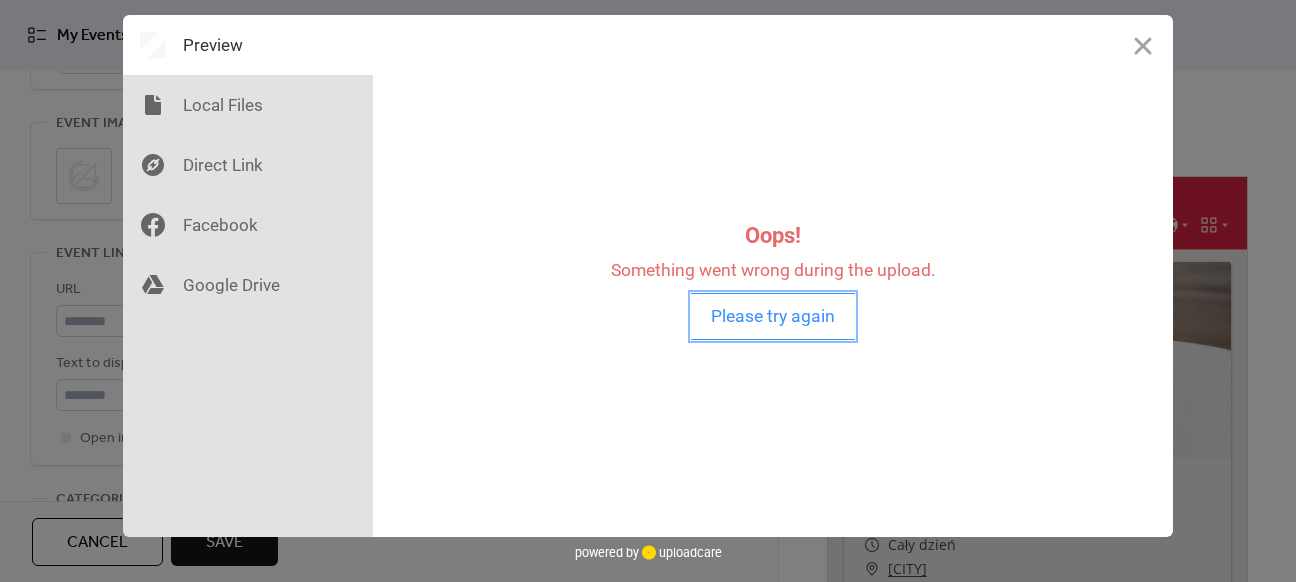 click on "Please try again" at bounding box center [773, 316] 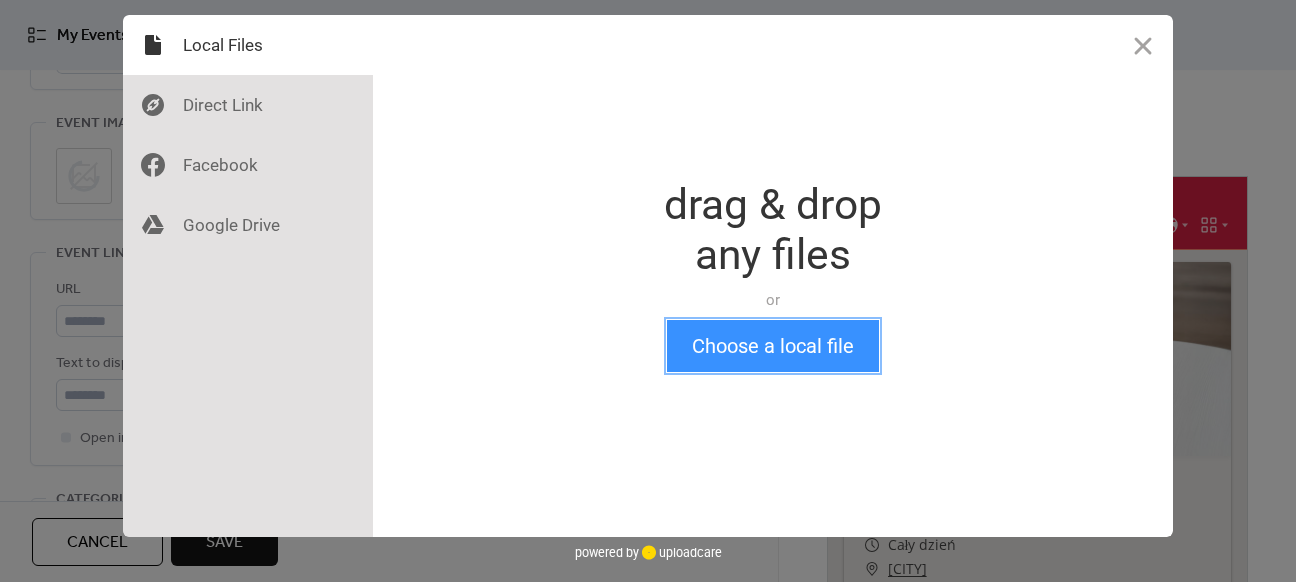click on "Choose a local file" at bounding box center [773, 346] 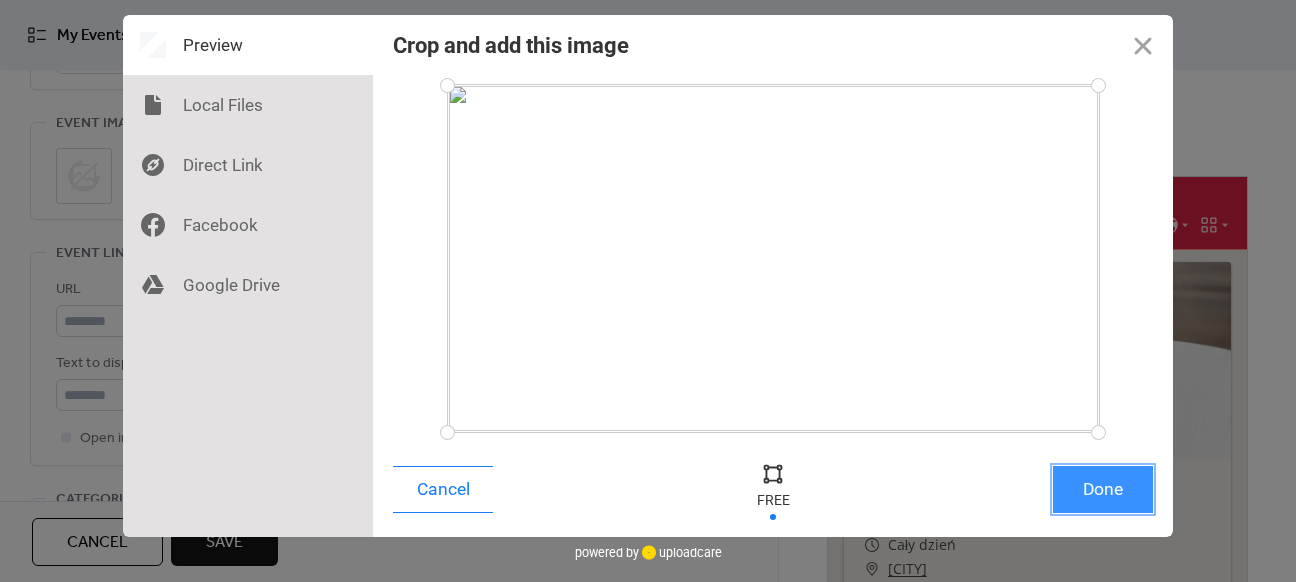 click on "Done" at bounding box center [1103, 489] 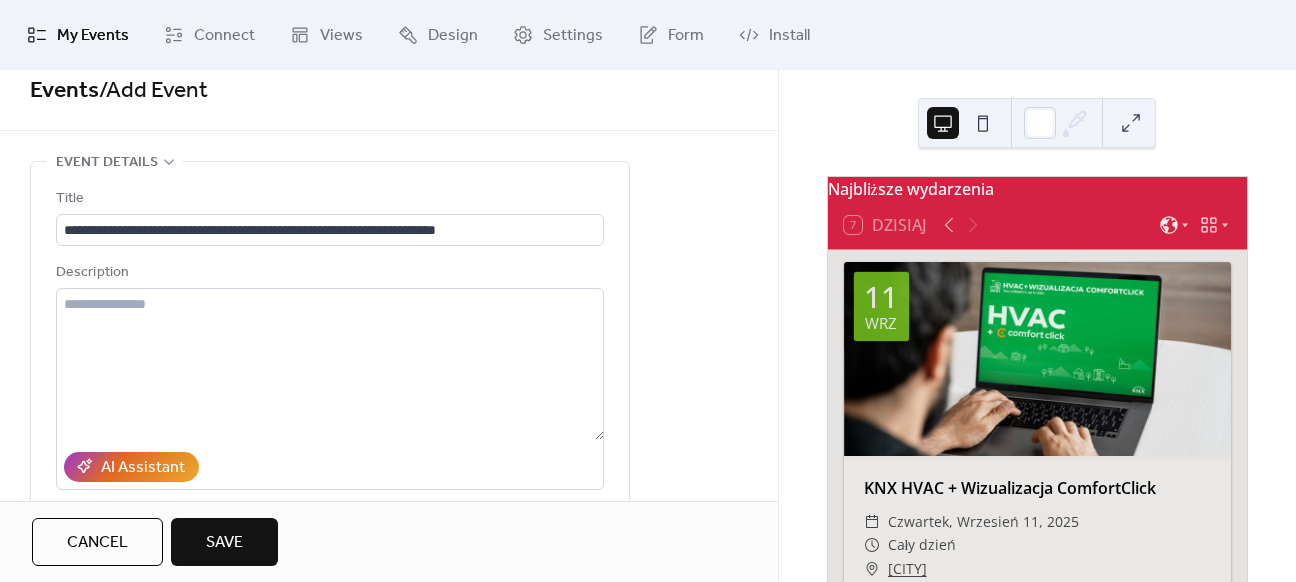 scroll, scrollTop: 0, scrollLeft: 0, axis: both 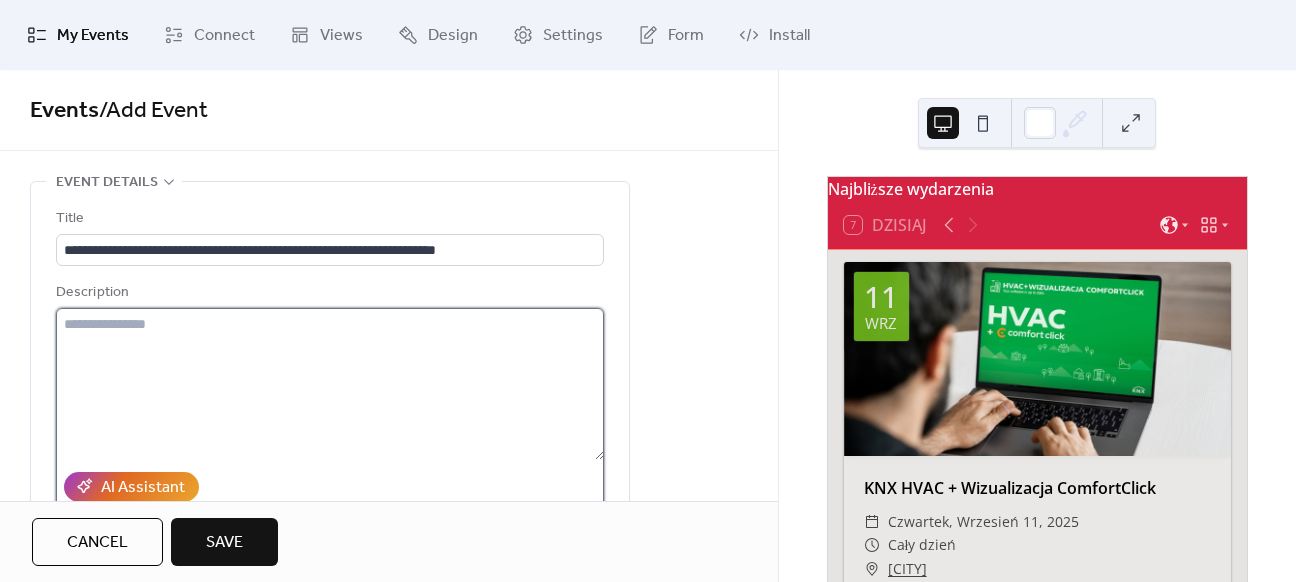 click at bounding box center (330, 384) 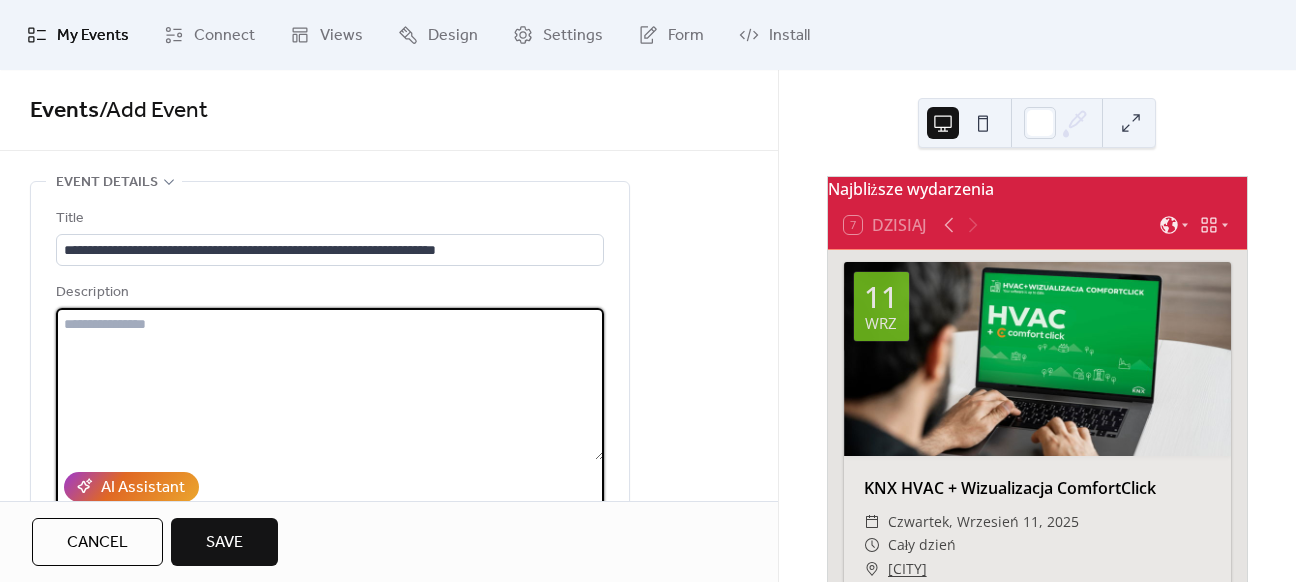 paste on "**********" 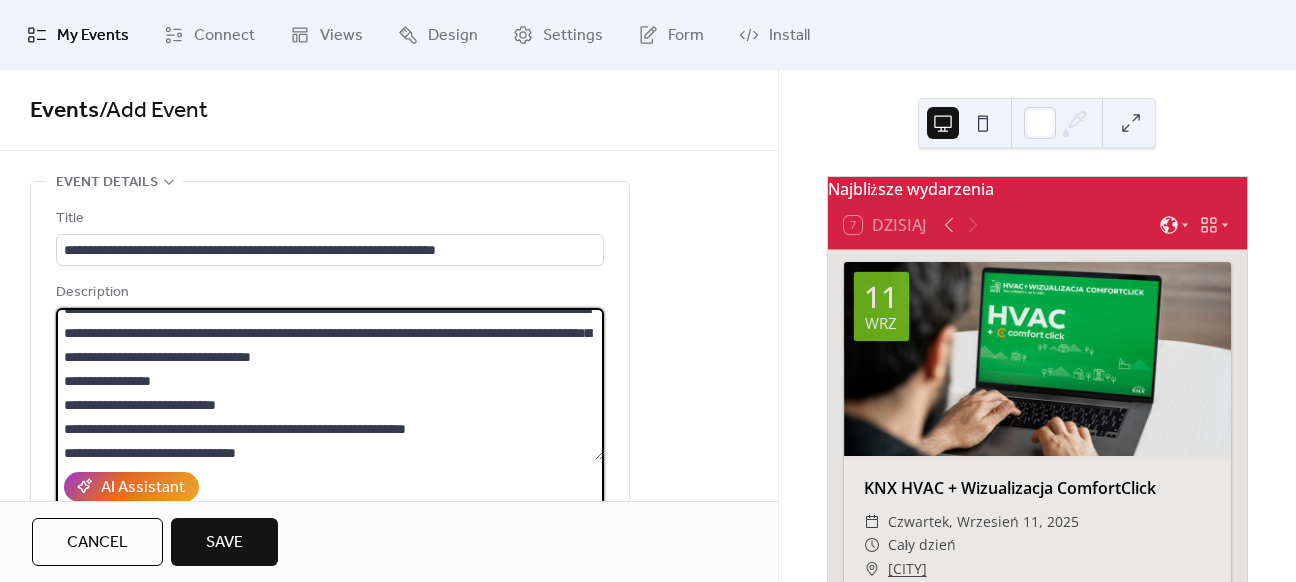 scroll, scrollTop: 0, scrollLeft: 0, axis: both 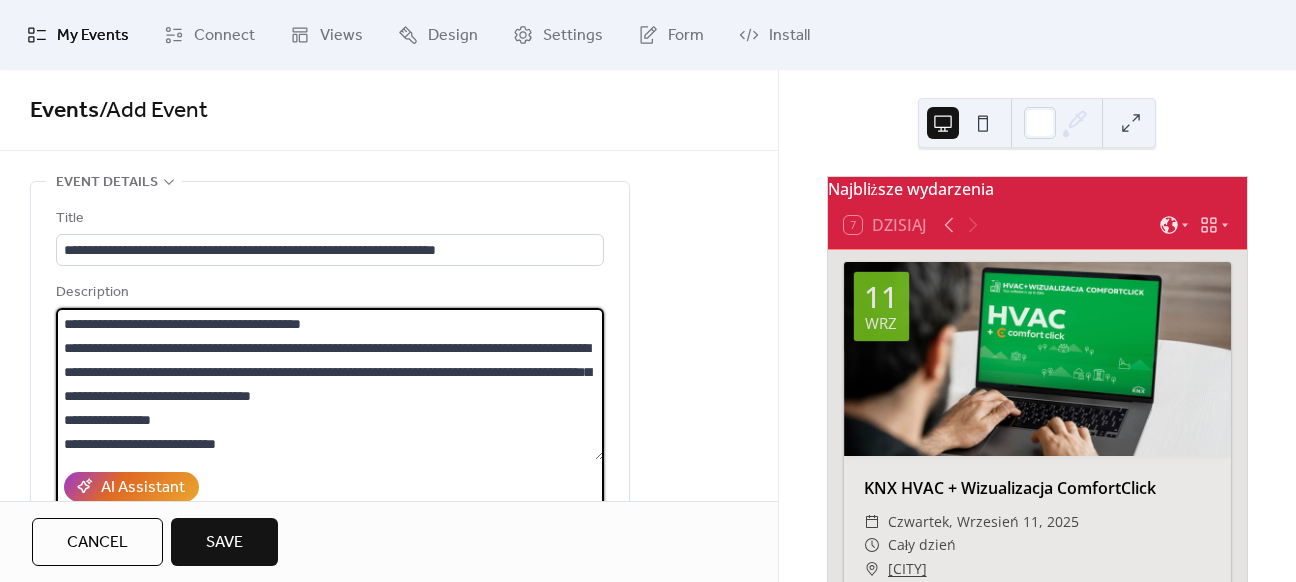 drag, startPoint x: 382, startPoint y: 319, endPoint x: 51, endPoint y: 331, distance: 331.21744 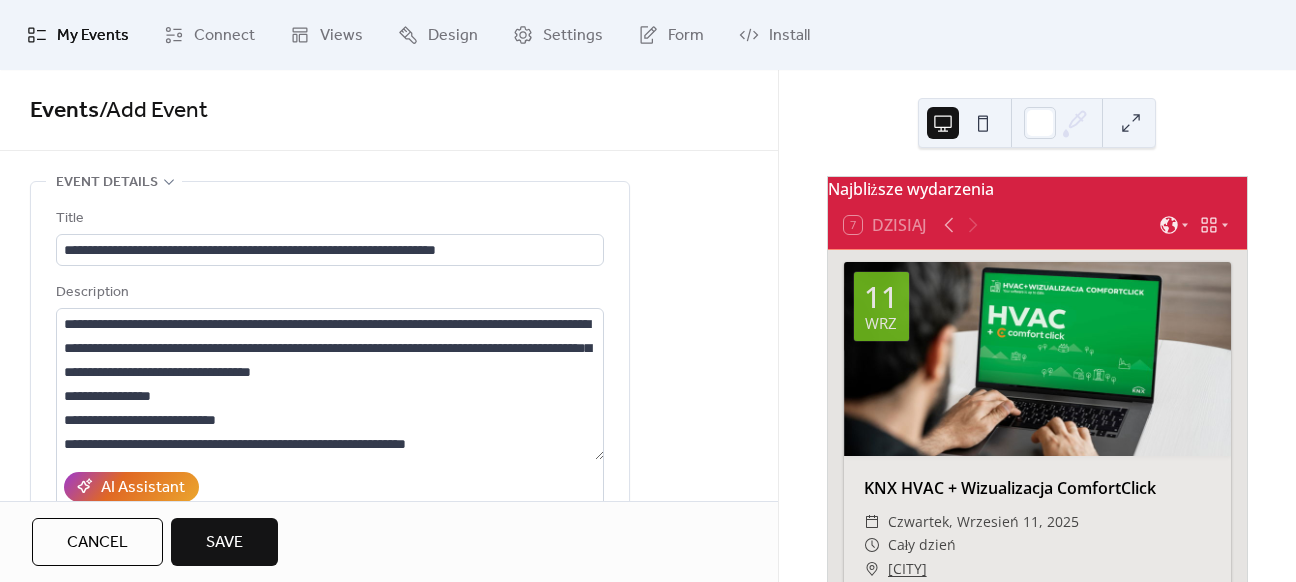 click on "**********" at bounding box center (389, 908) 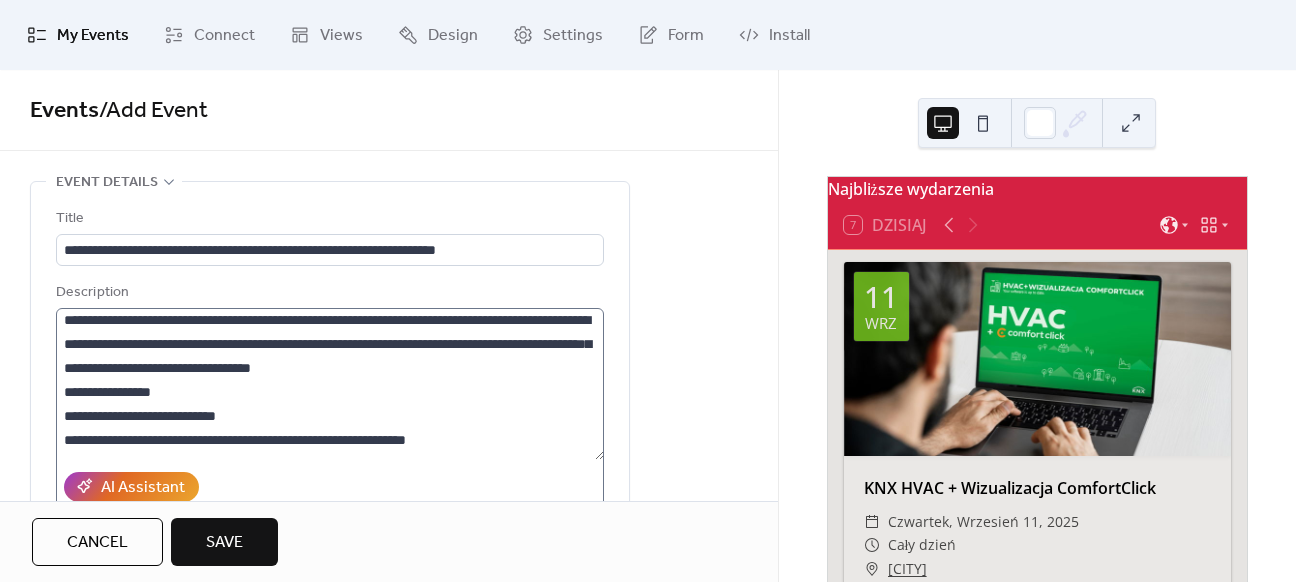 scroll, scrollTop: 0, scrollLeft: 0, axis: both 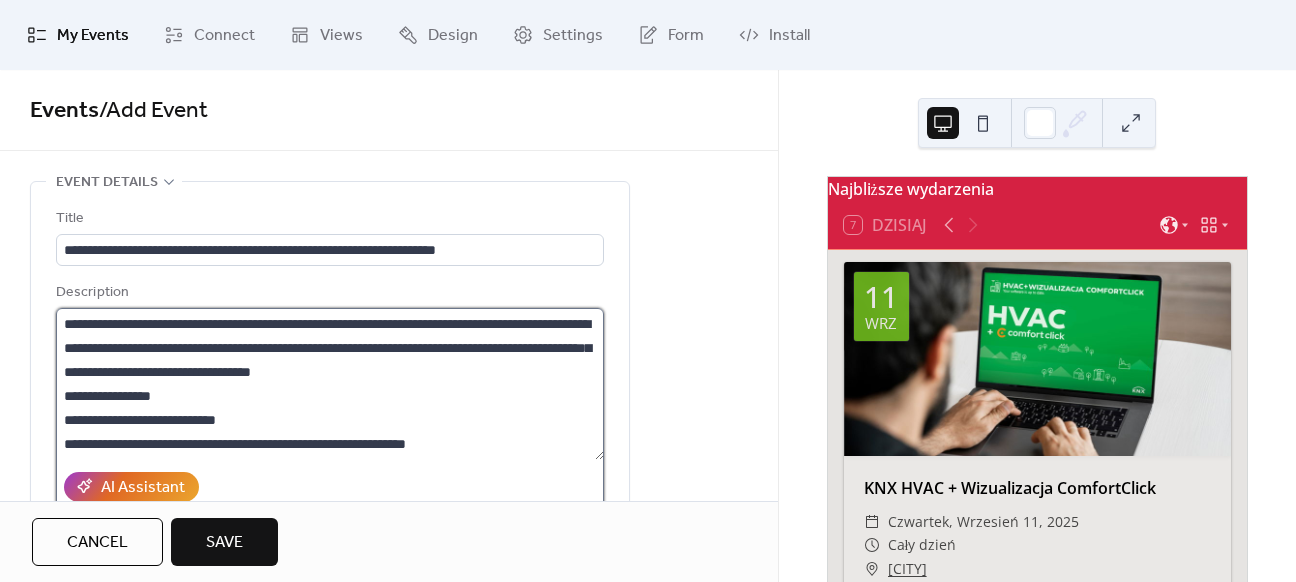 click on "**********" at bounding box center (330, 384) 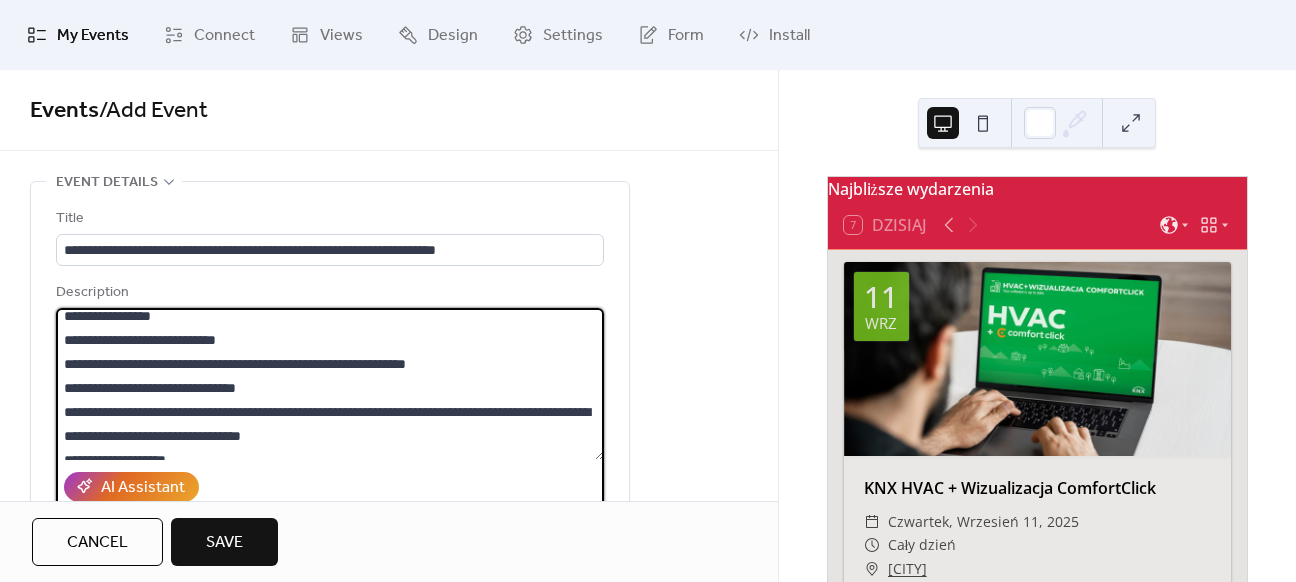scroll, scrollTop: 100, scrollLeft: 0, axis: vertical 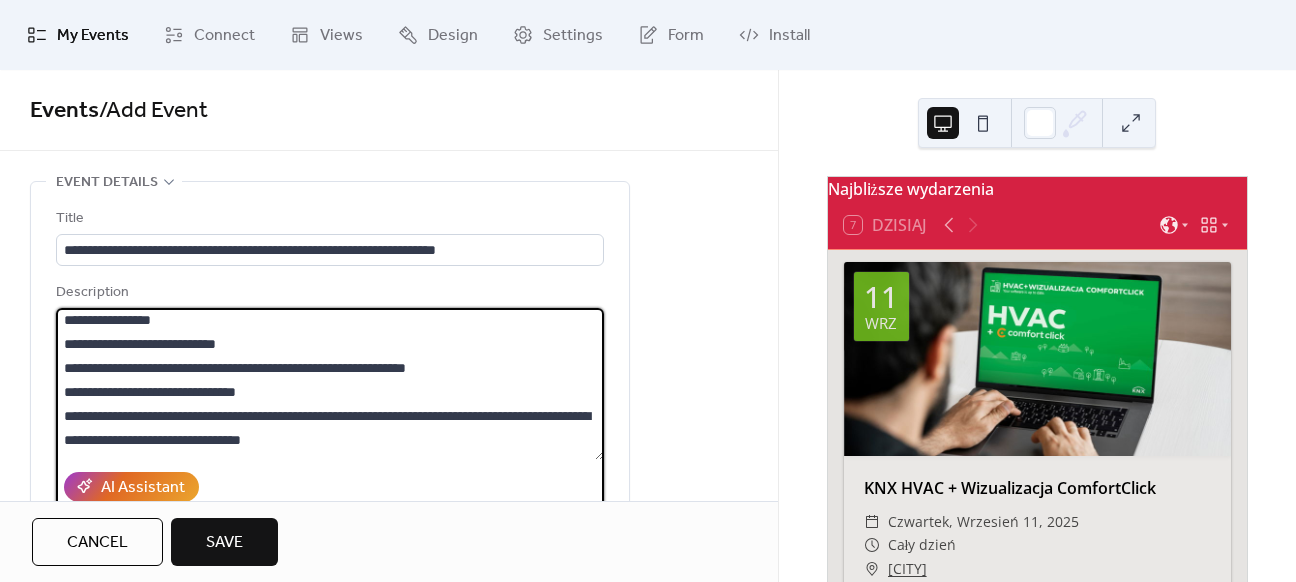 drag, startPoint x: 192, startPoint y: 347, endPoint x: 42, endPoint y: 344, distance: 150.03 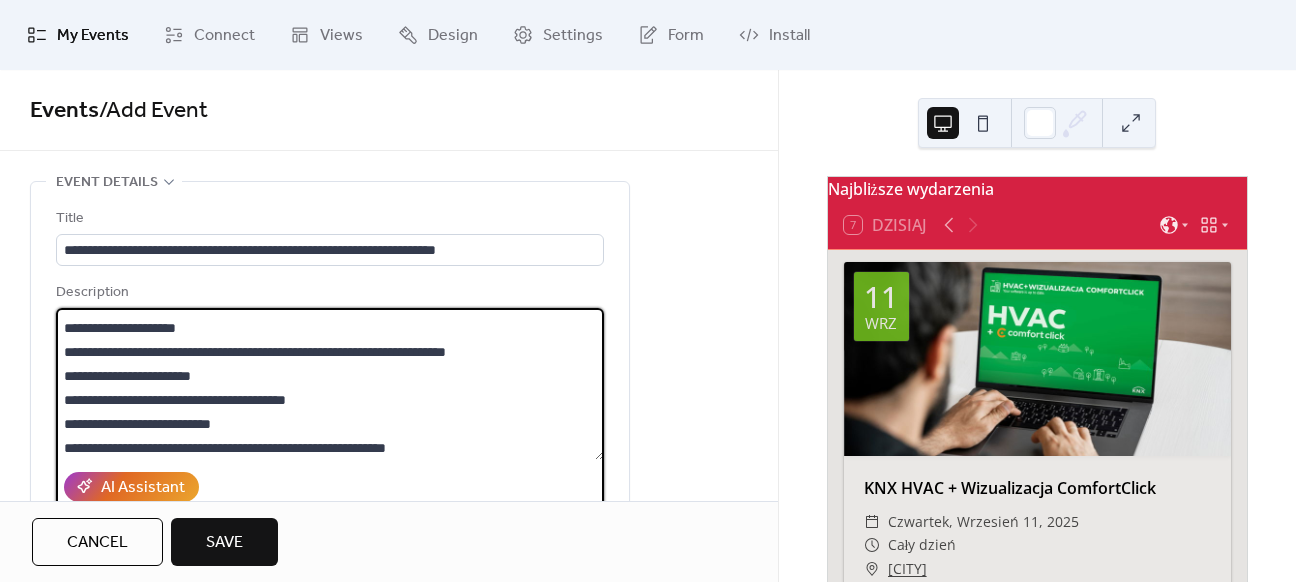 scroll, scrollTop: 241, scrollLeft: 0, axis: vertical 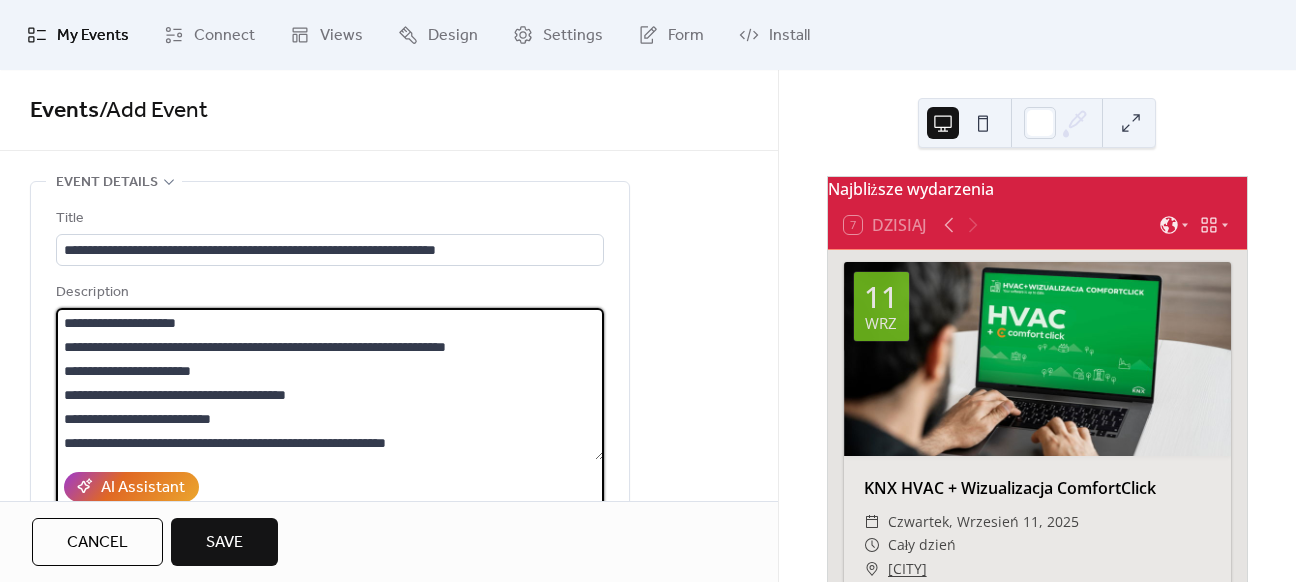 click on "**********" at bounding box center [330, 384] 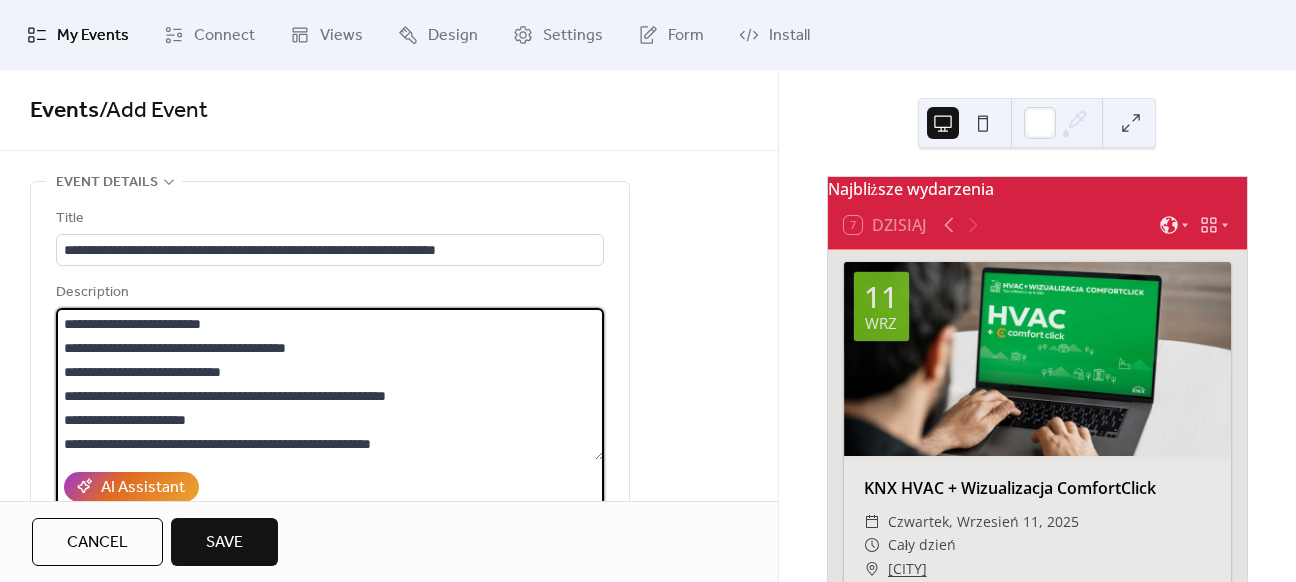 scroll, scrollTop: 312, scrollLeft: 0, axis: vertical 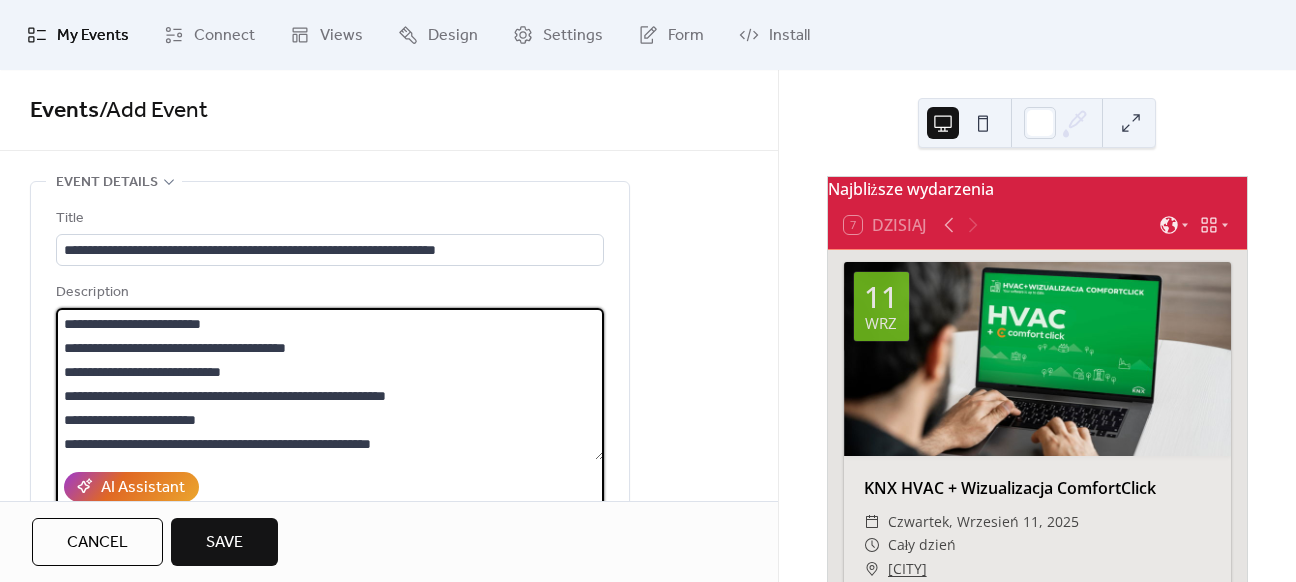 type on "**********" 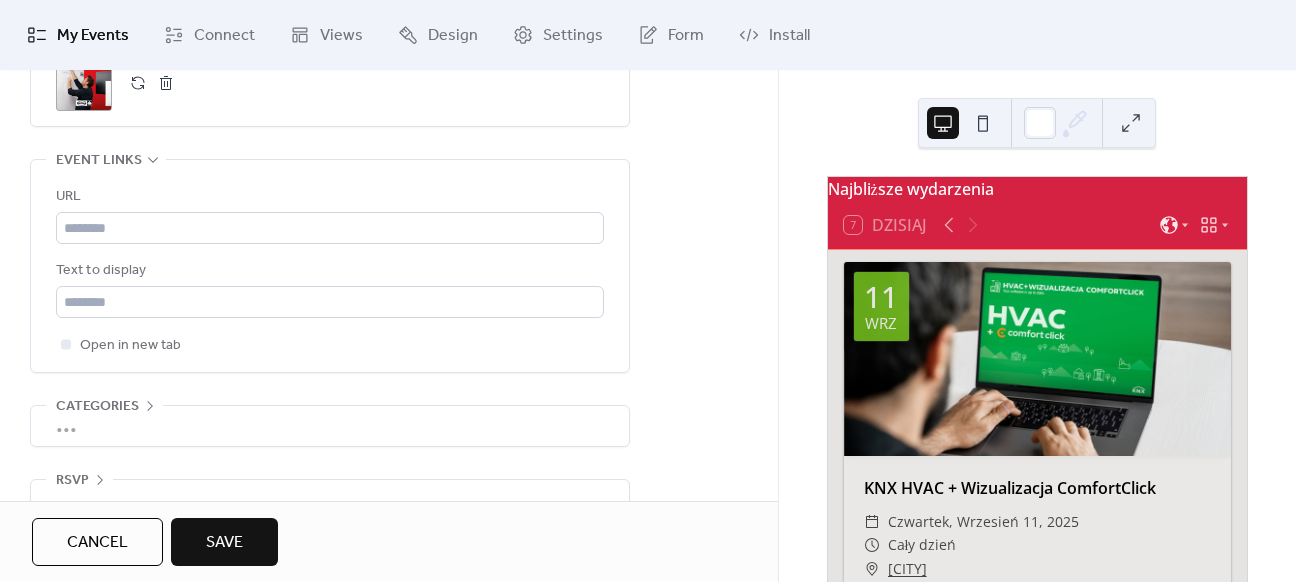 scroll, scrollTop: 1100, scrollLeft: 0, axis: vertical 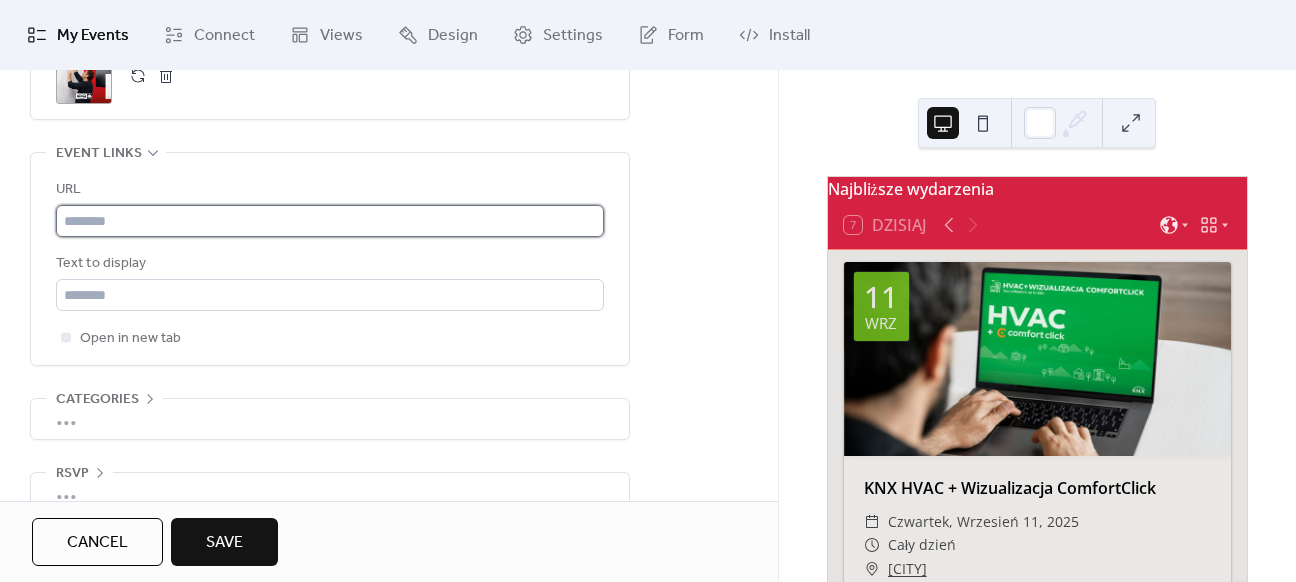 click at bounding box center [330, 221] 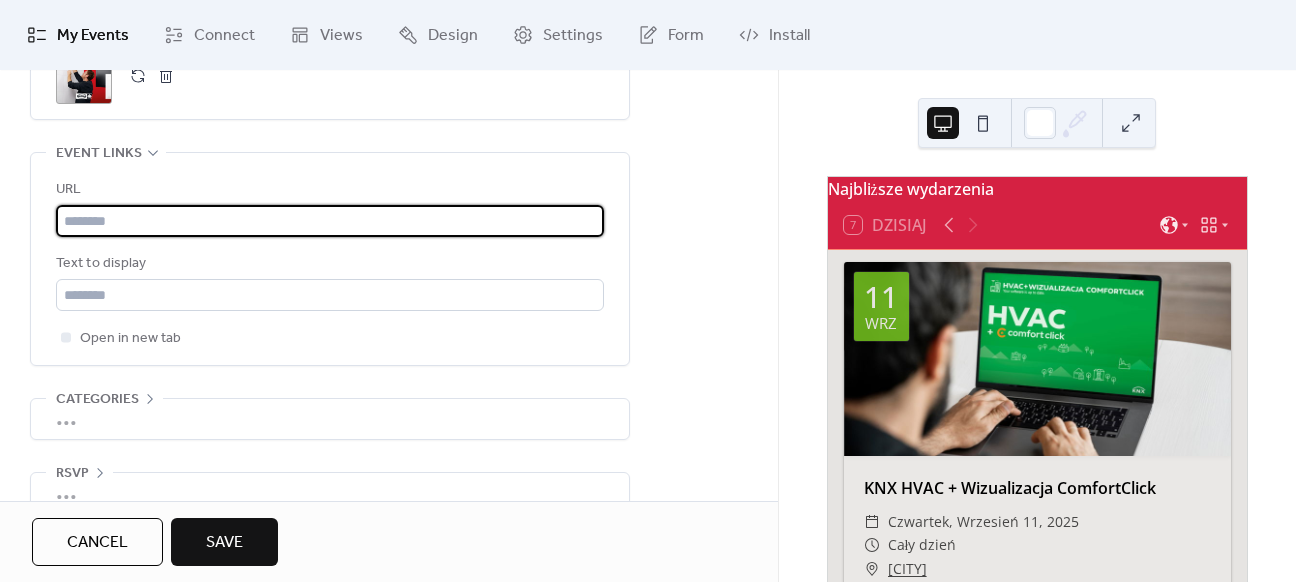 paste on "**********" 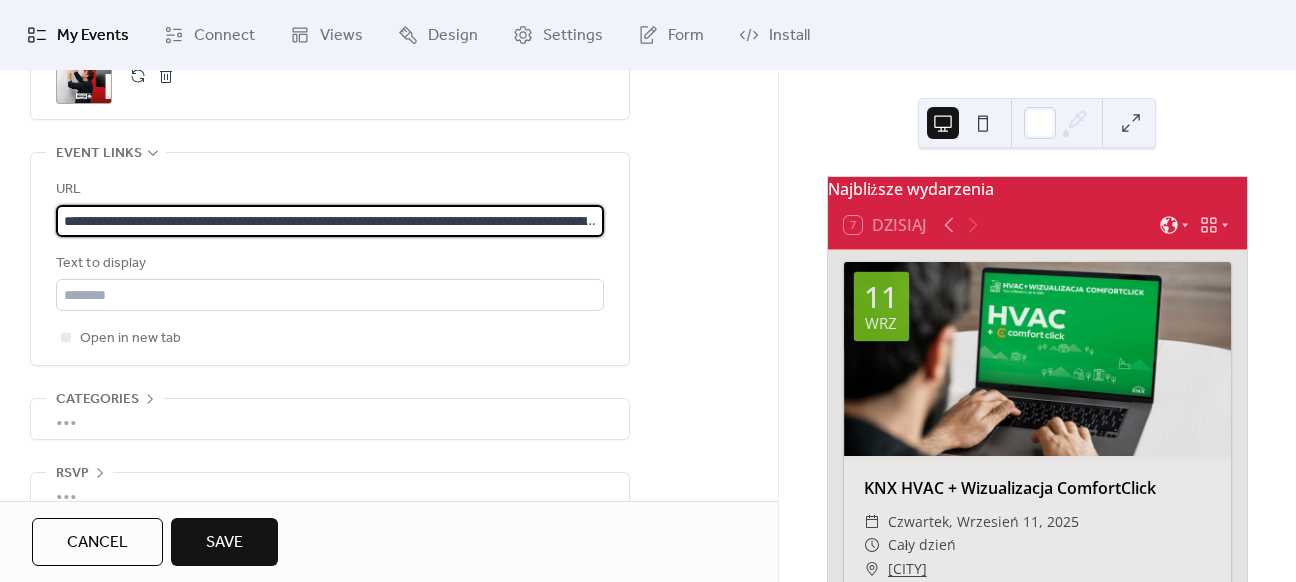 scroll, scrollTop: 0, scrollLeft: 152, axis: horizontal 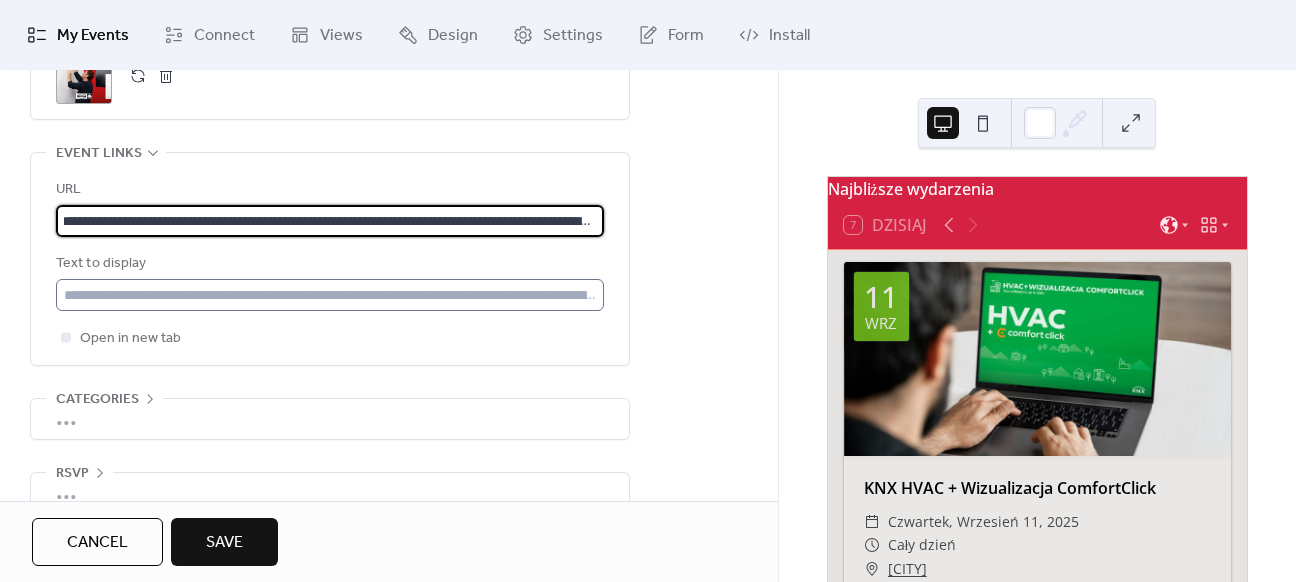 type on "**********" 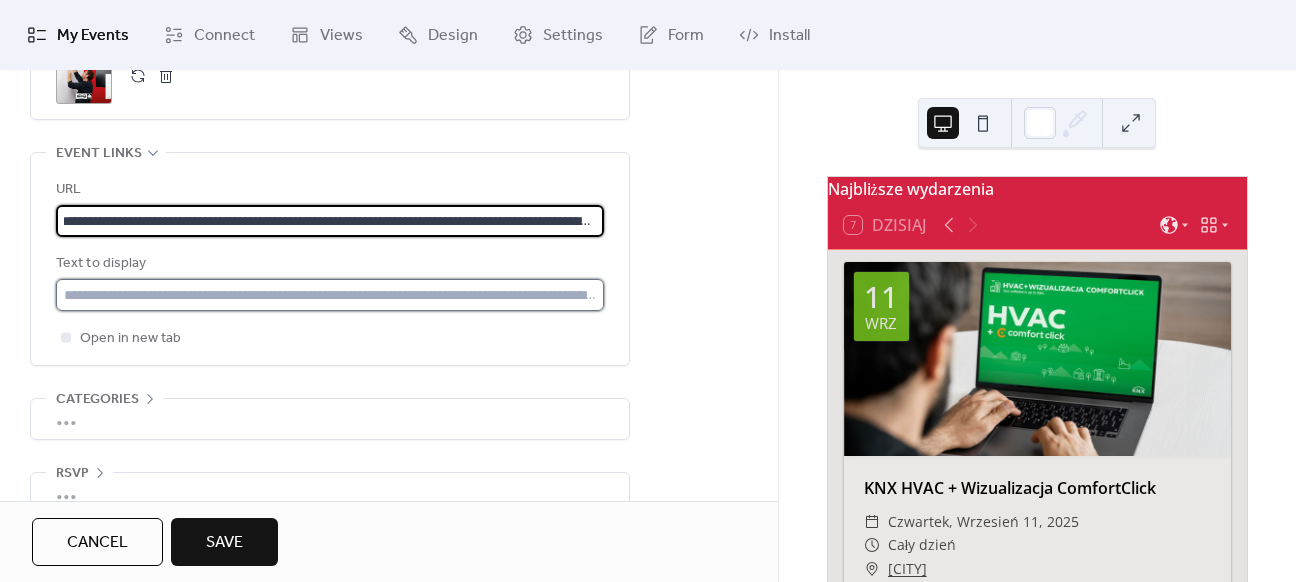 click at bounding box center (330, 295) 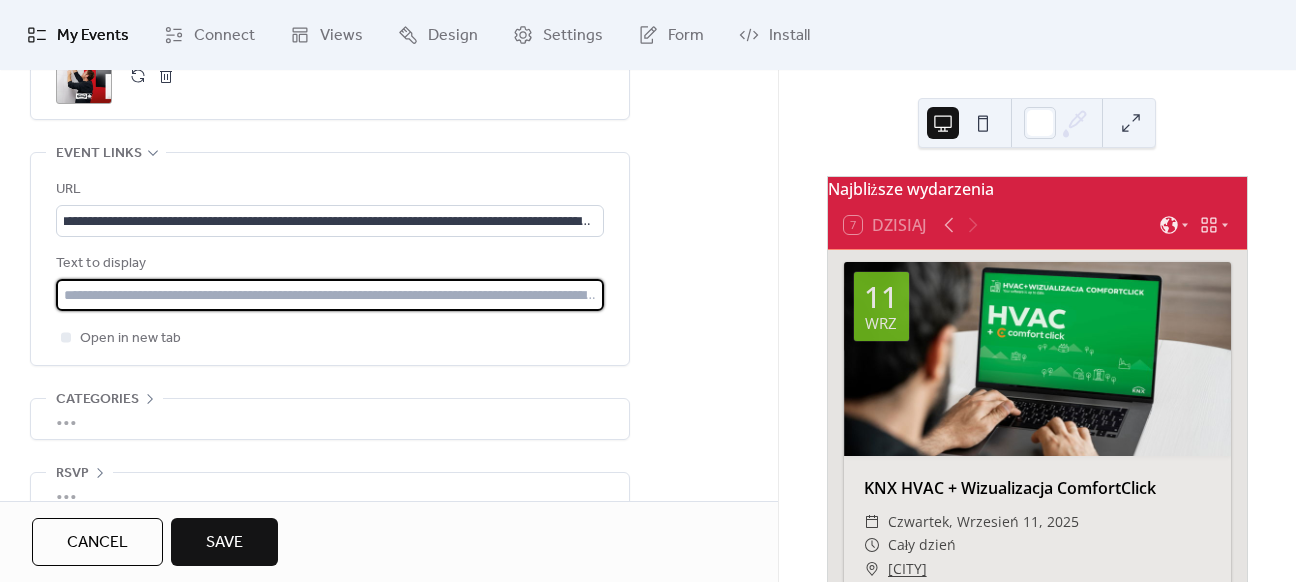 scroll, scrollTop: 0, scrollLeft: 0, axis: both 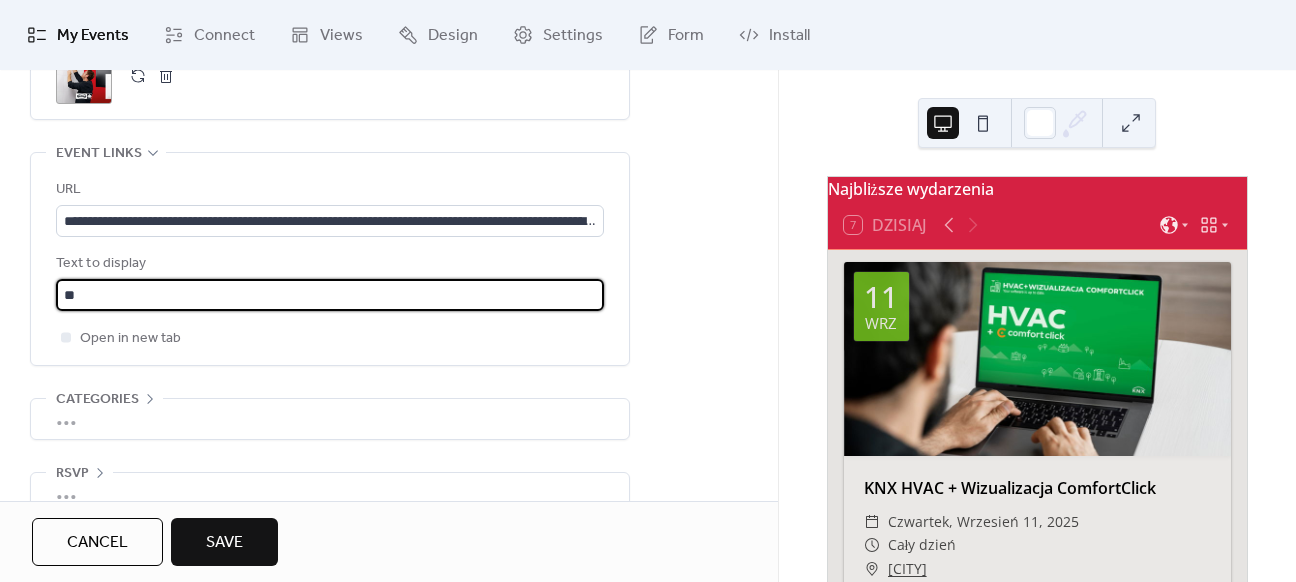 type on "*" 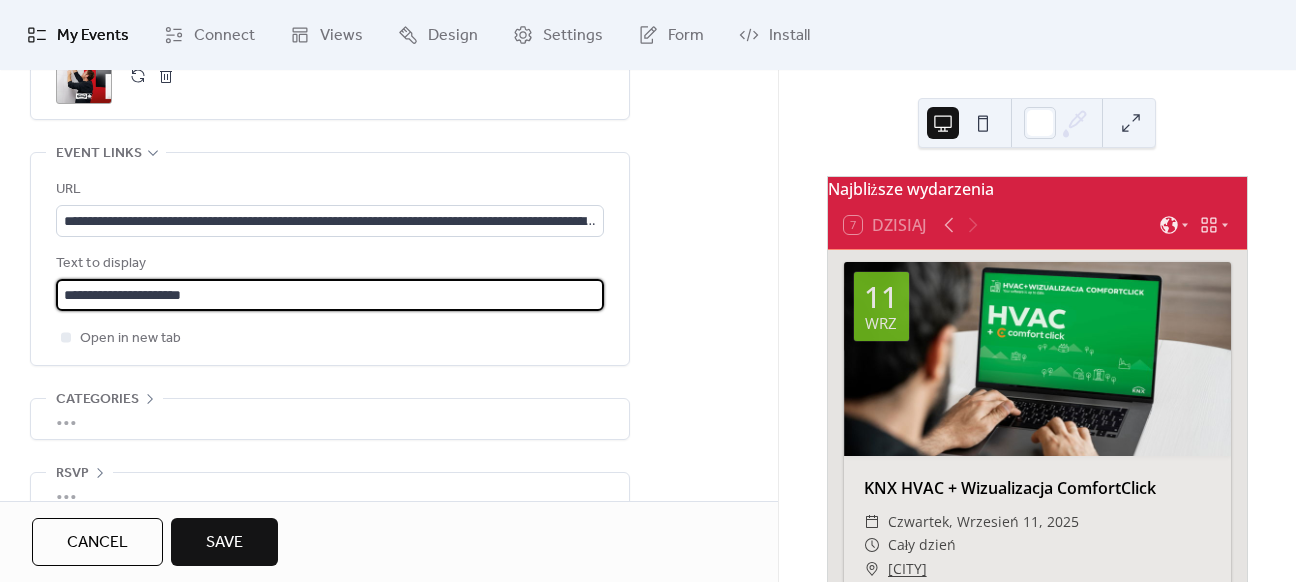 type on "**********" 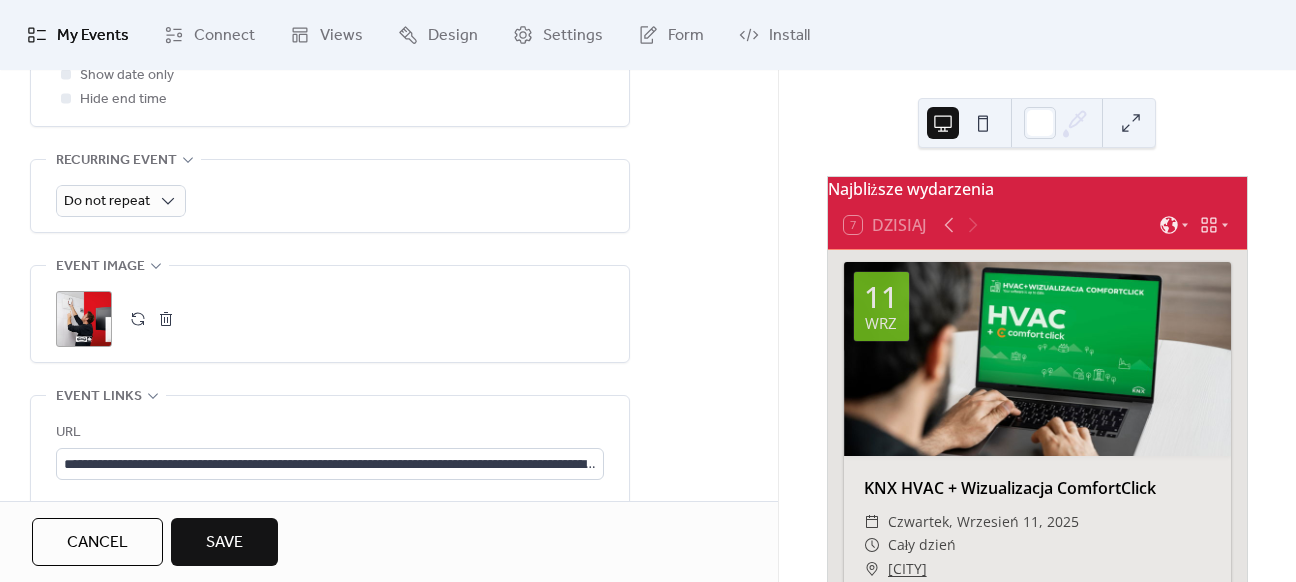 scroll, scrollTop: 900, scrollLeft: 0, axis: vertical 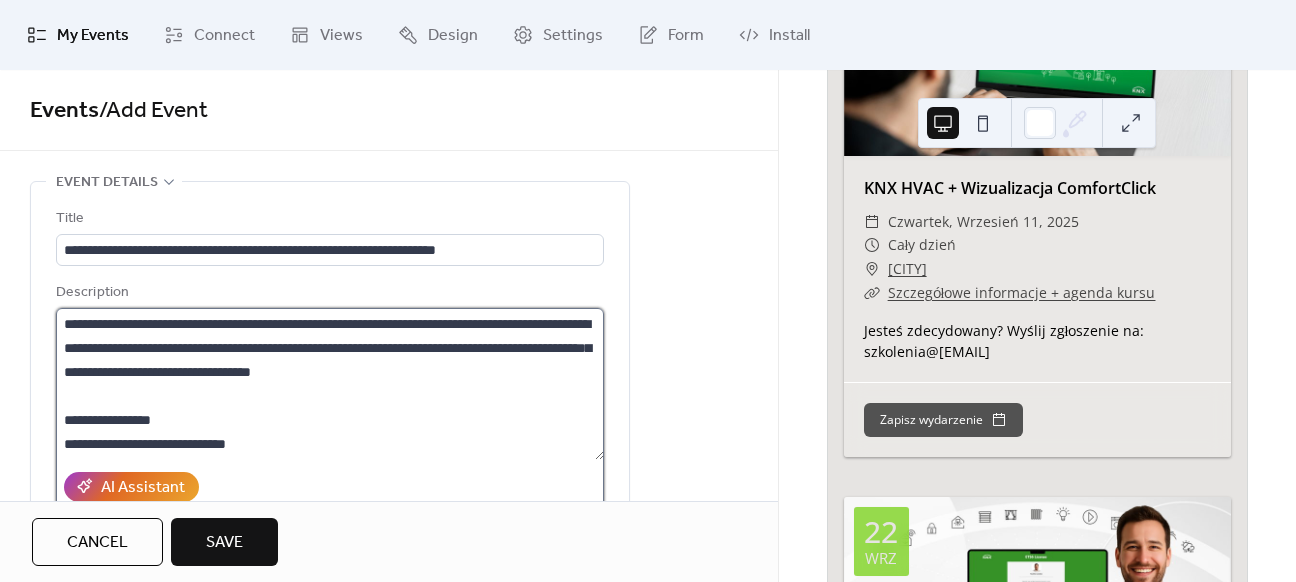 click on "**********" at bounding box center (330, 384) 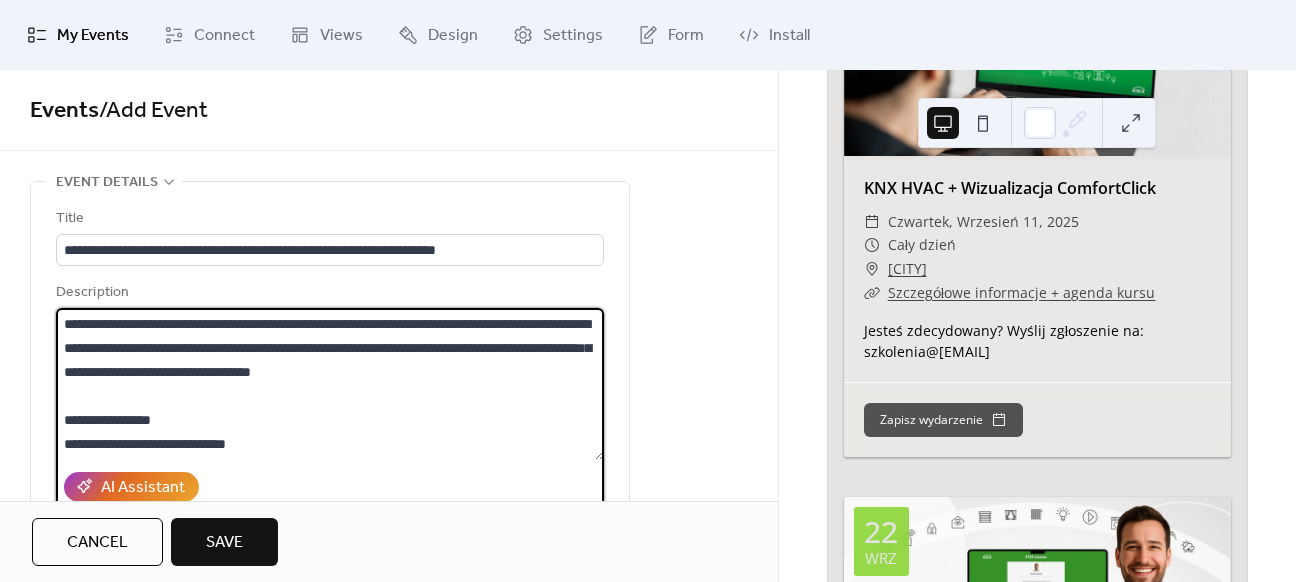 drag, startPoint x: 102, startPoint y: 311, endPoint x: 261, endPoint y: 377, distance: 172.154 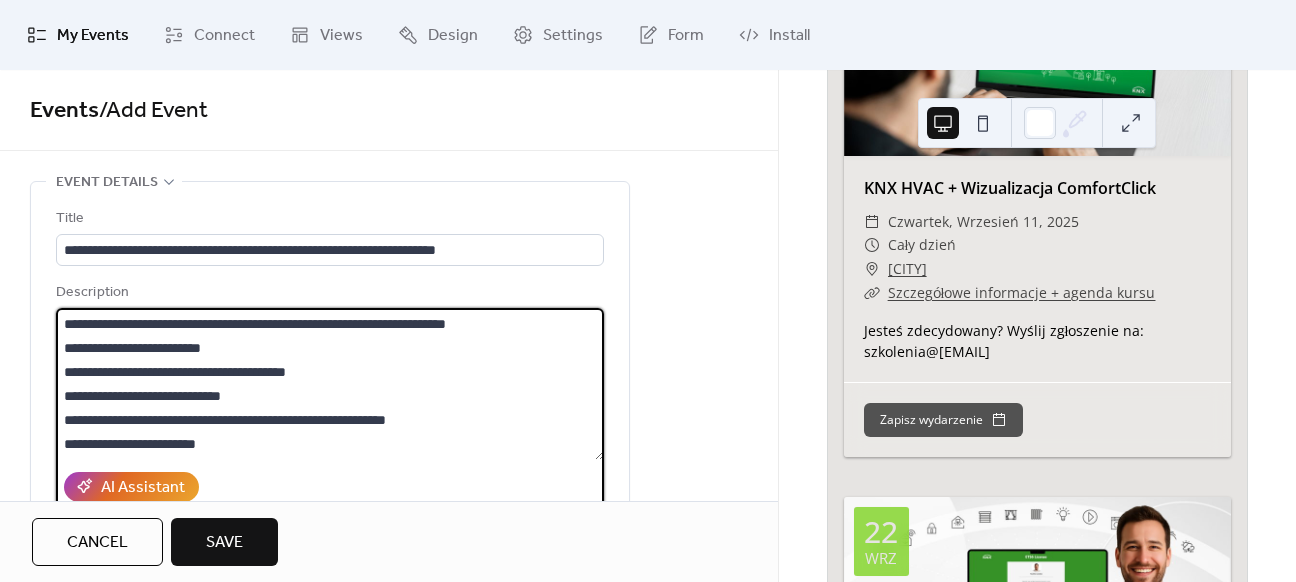 scroll, scrollTop: 312, scrollLeft: 0, axis: vertical 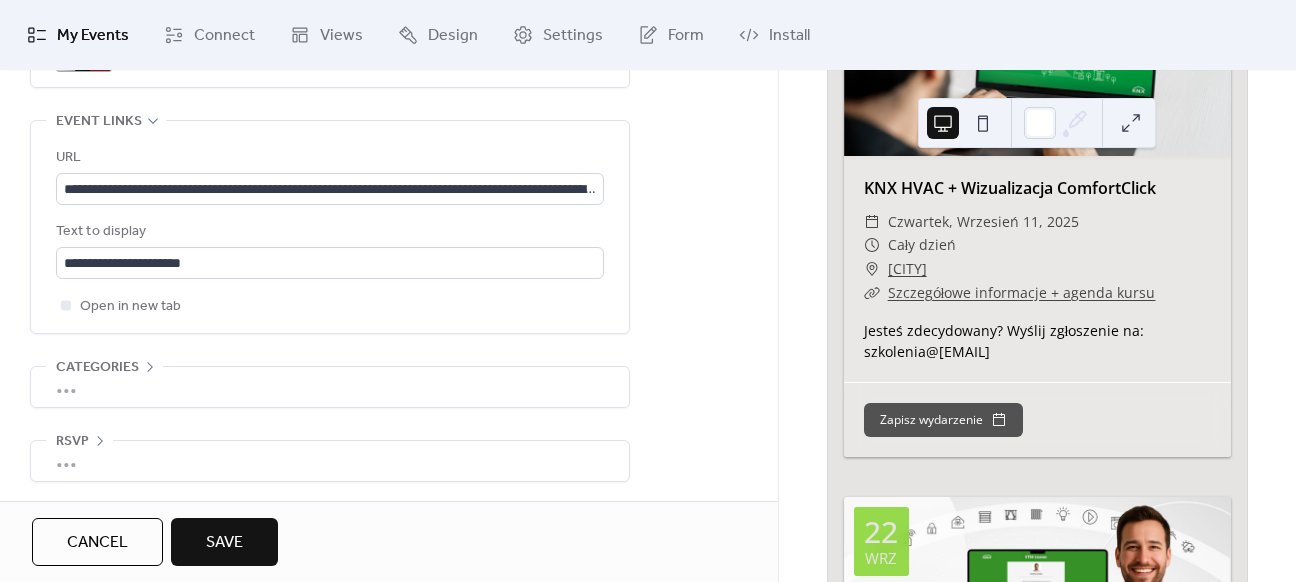 click on "Save" at bounding box center (224, 542) 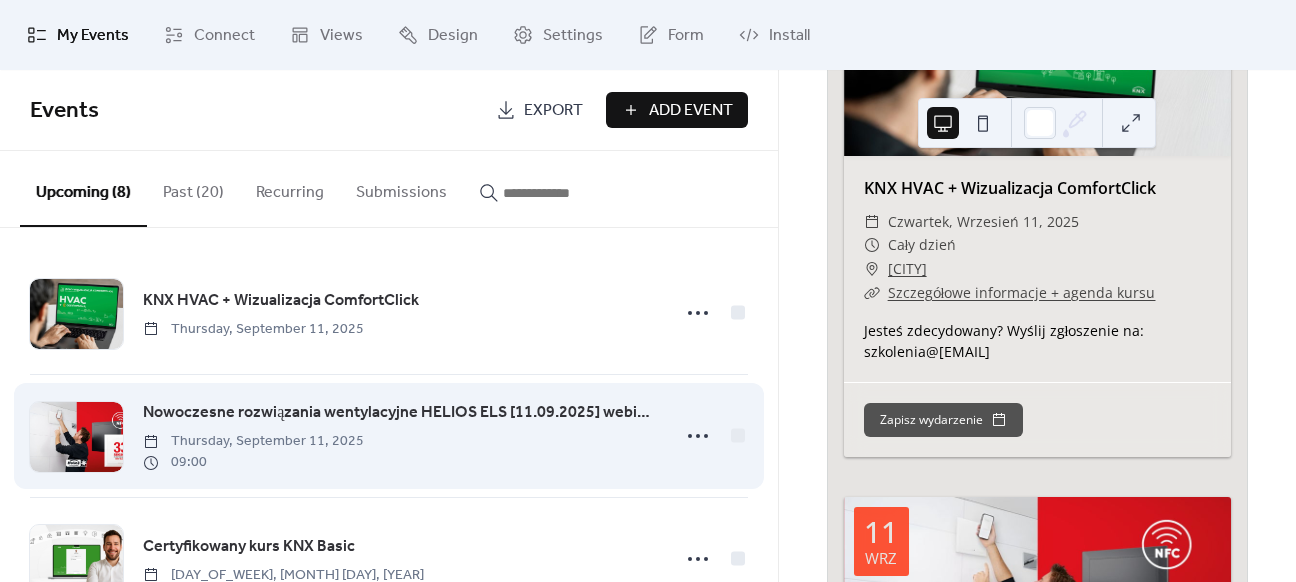 scroll, scrollTop: 0, scrollLeft: 0, axis: both 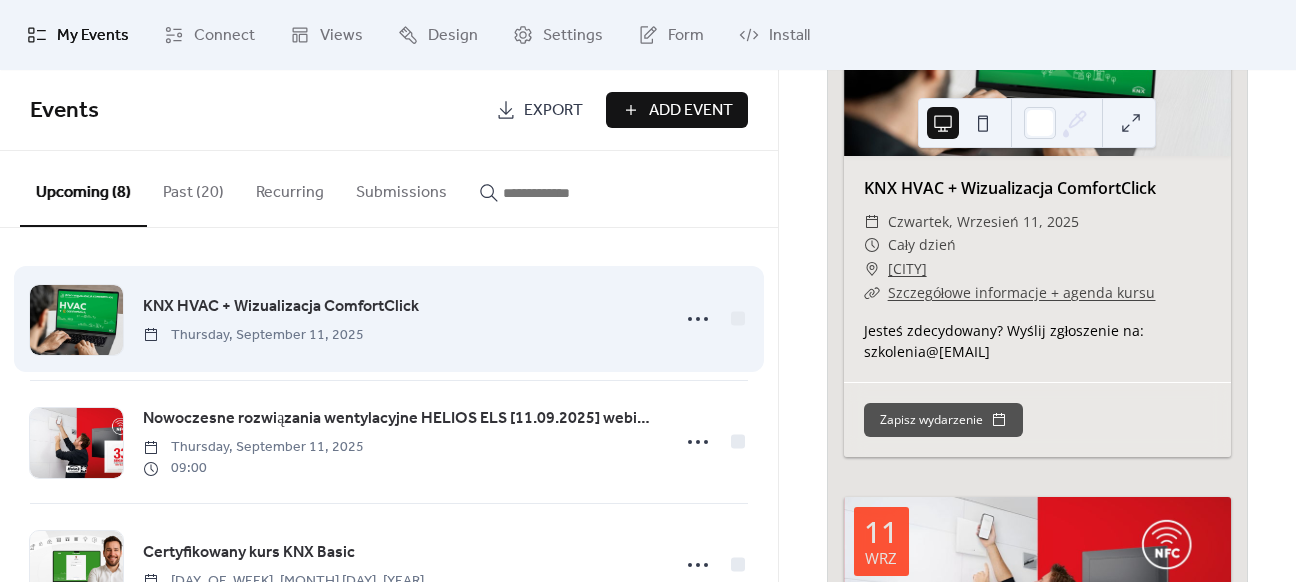 click on "KNX HVAC + Wizualizacja ComfortClick" at bounding box center [281, 307] 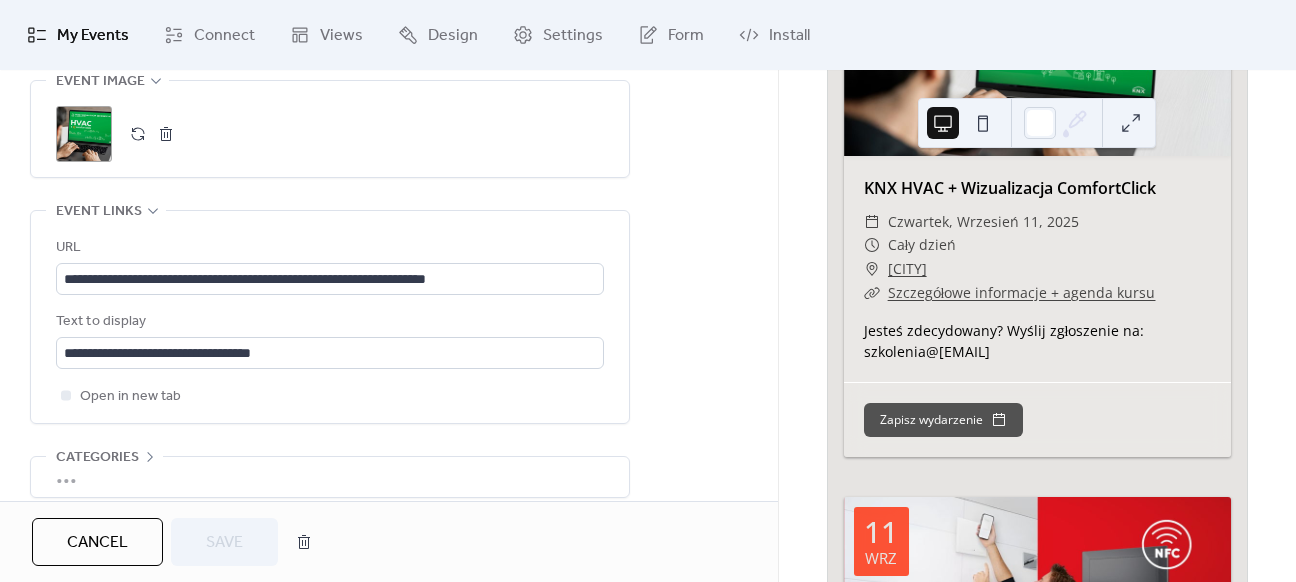 scroll, scrollTop: 1100, scrollLeft: 0, axis: vertical 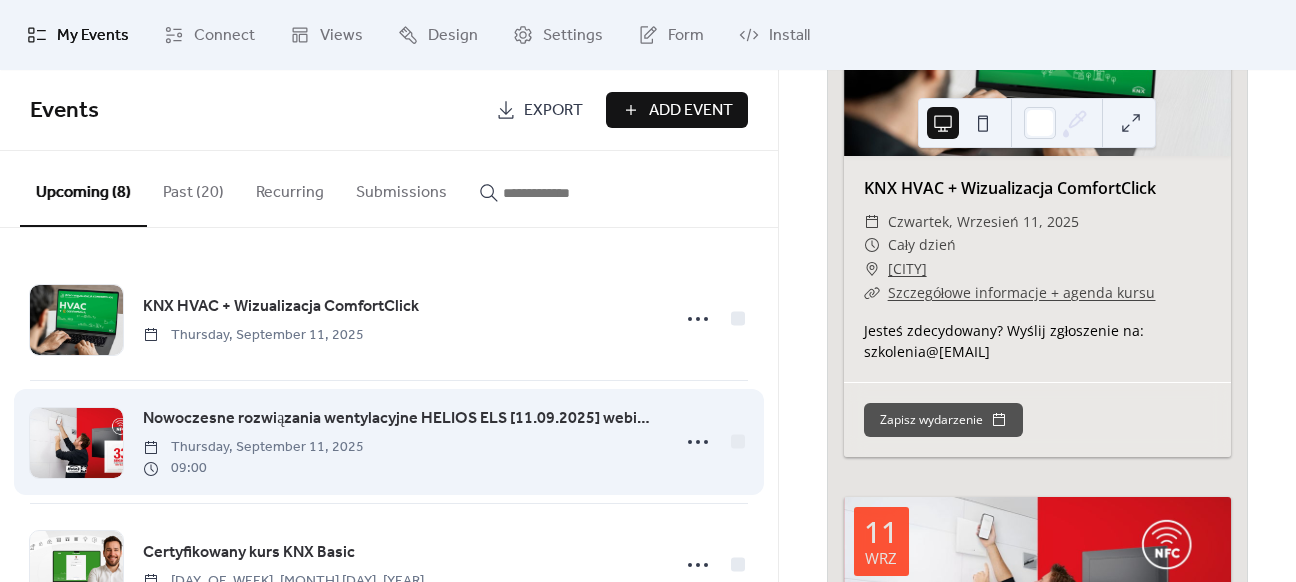click on "Nowoczesne rozwiązania wentylacyjne HELIOS ELS [11.09.2025] webinar online" at bounding box center [400, 419] 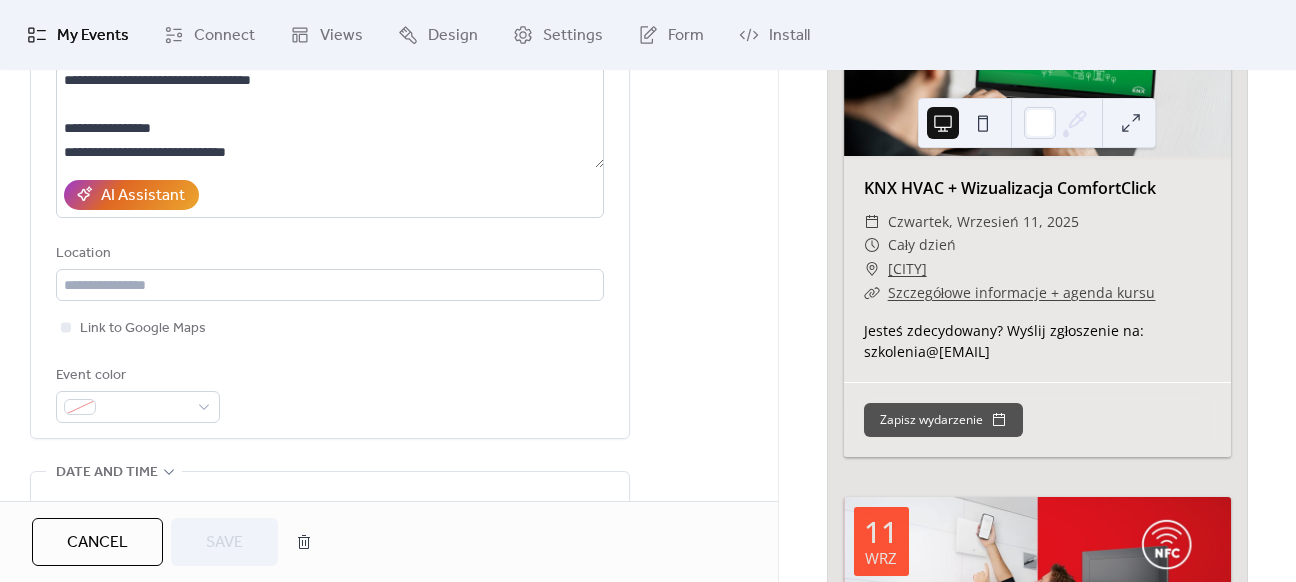 scroll, scrollTop: 300, scrollLeft: 0, axis: vertical 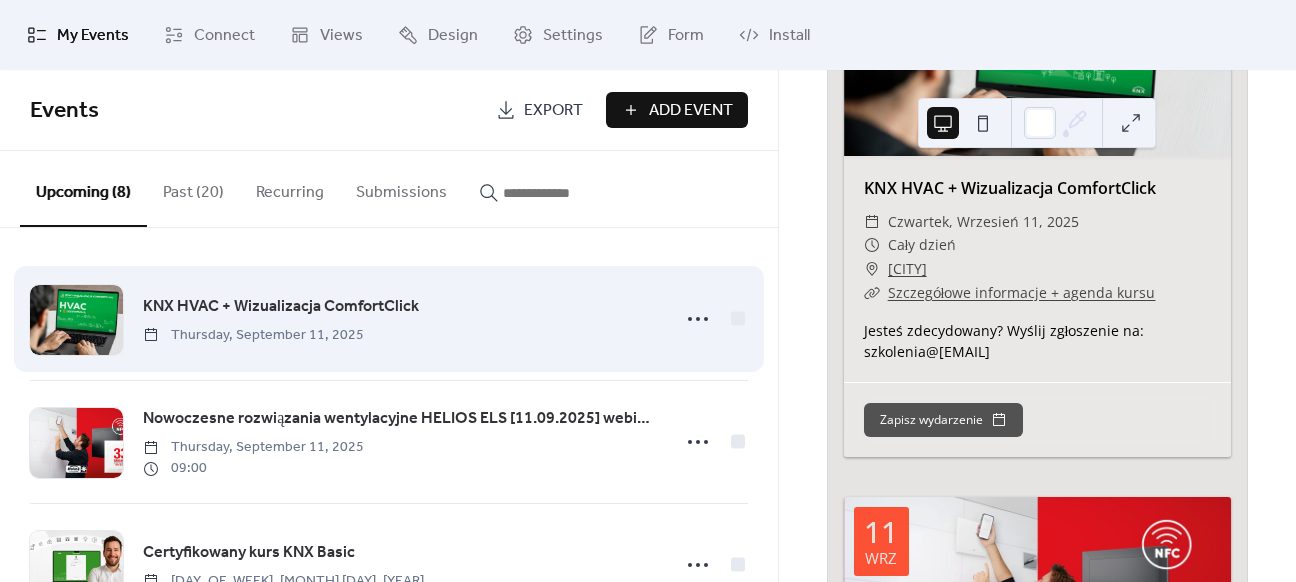 click on "KNX HVAC + Wizualizacja ComfortClick" at bounding box center (281, 307) 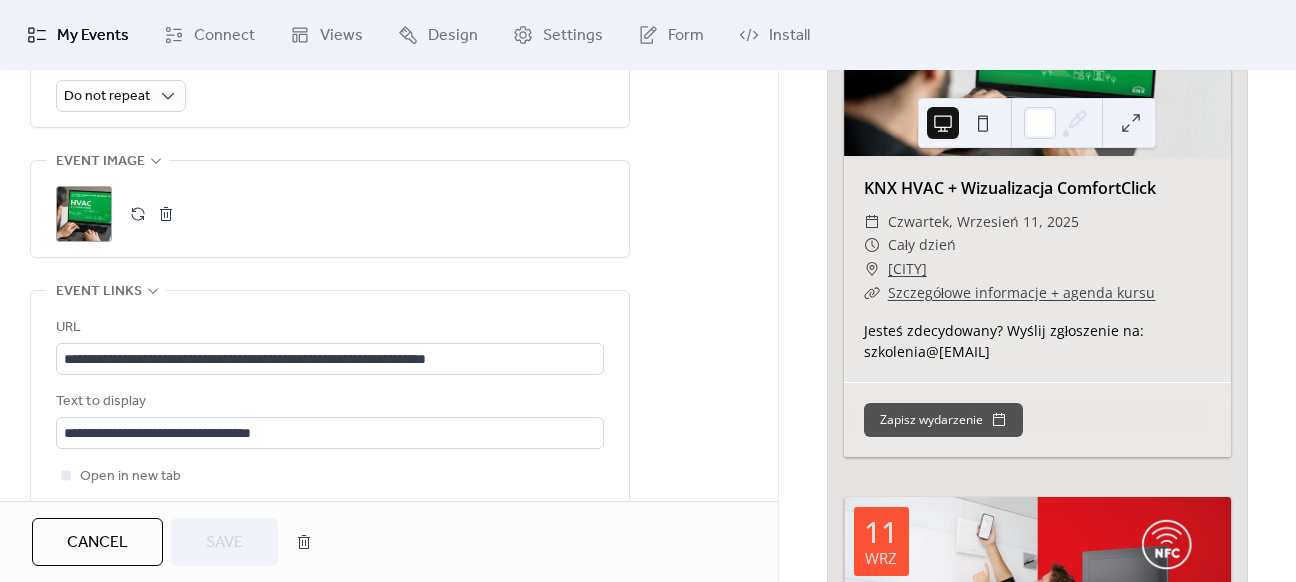 scroll, scrollTop: 1000, scrollLeft: 0, axis: vertical 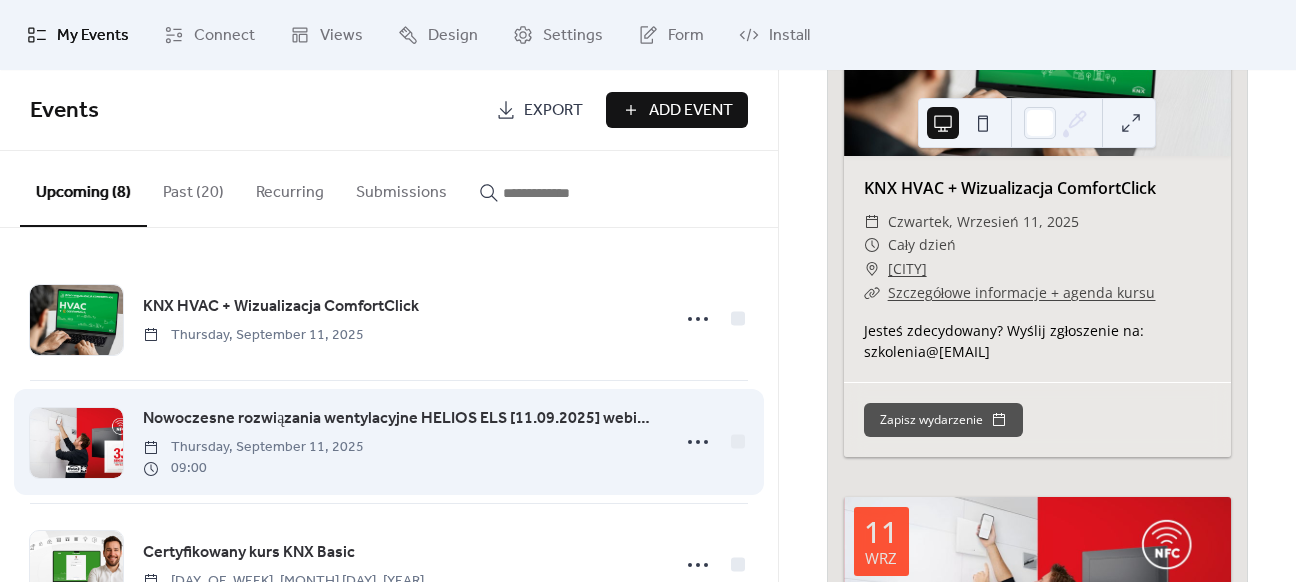click on "Nowoczesne rozwiązania wentylacyjne HELIOS ELS [11.09.2025] webinar online" at bounding box center (400, 419) 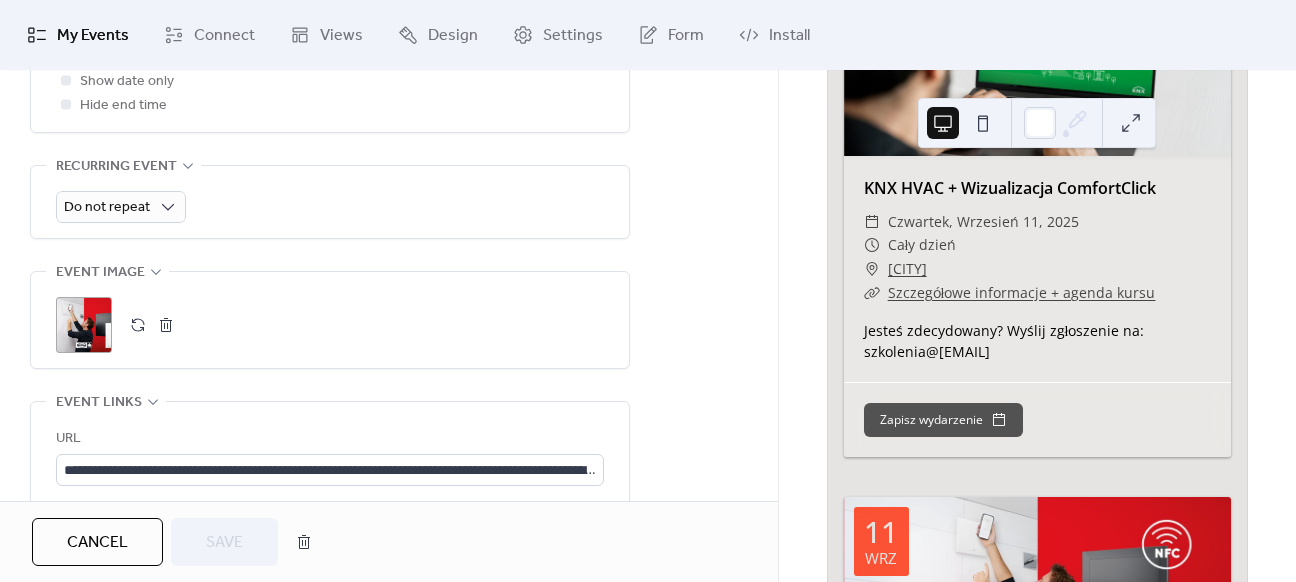 scroll, scrollTop: 900, scrollLeft: 0, axis: vertical 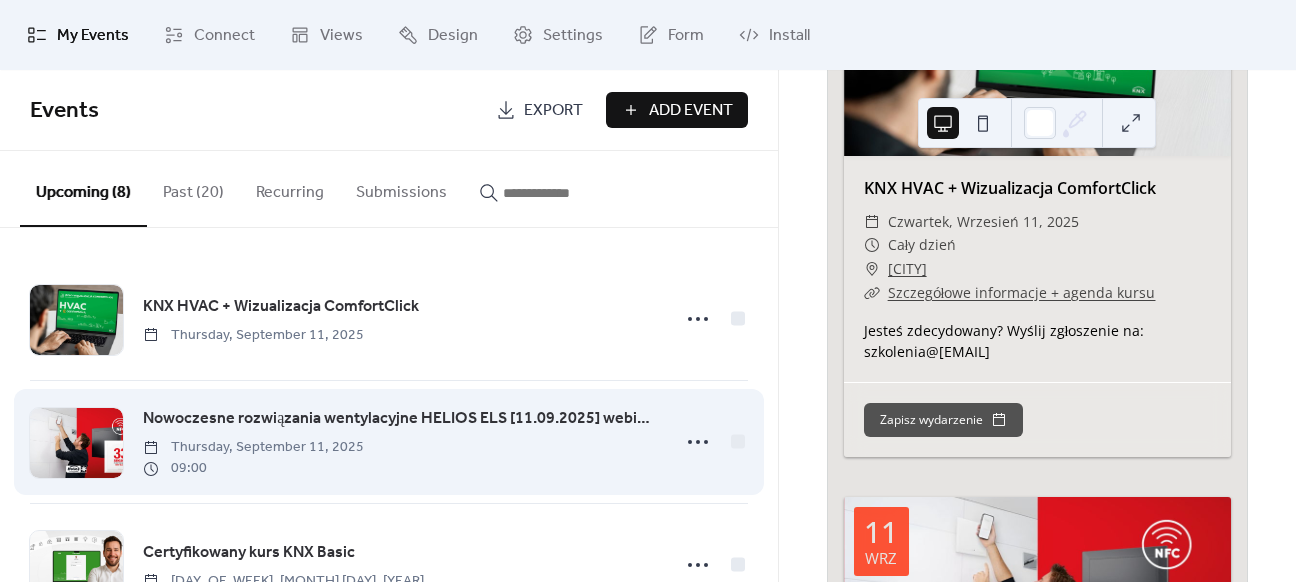 click on "Nowoczesne rozwiązania wentylacyjne HELIOS ELS [11.09.2025] webinar online" at bounding box center (400, 419) 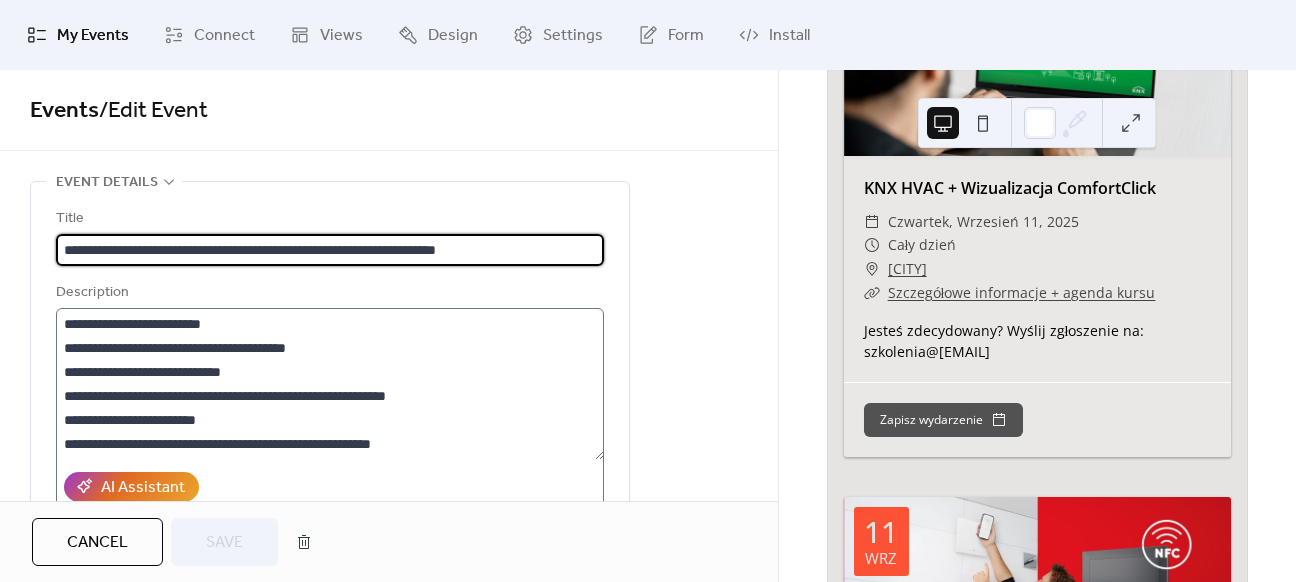 scroll, scrollTop: 312, scrollLeft: 0, axis: vertical 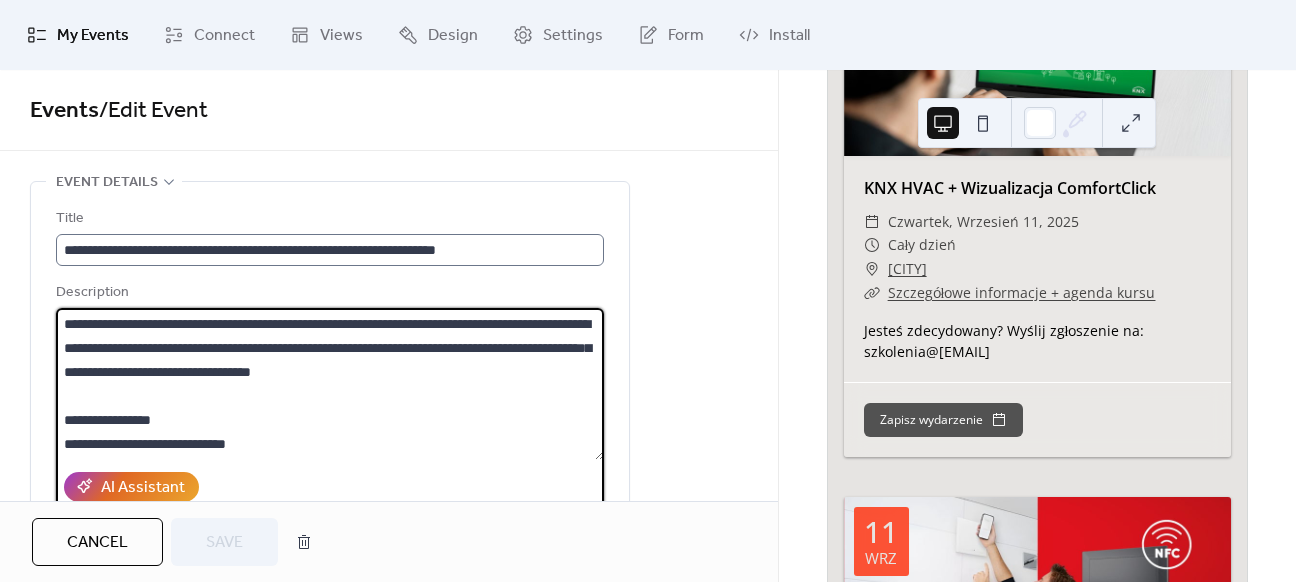 drag, startPoint x: 442, startPoint y: 438, endPoint x: 61, endPoint y: 265, distance: 418.43756 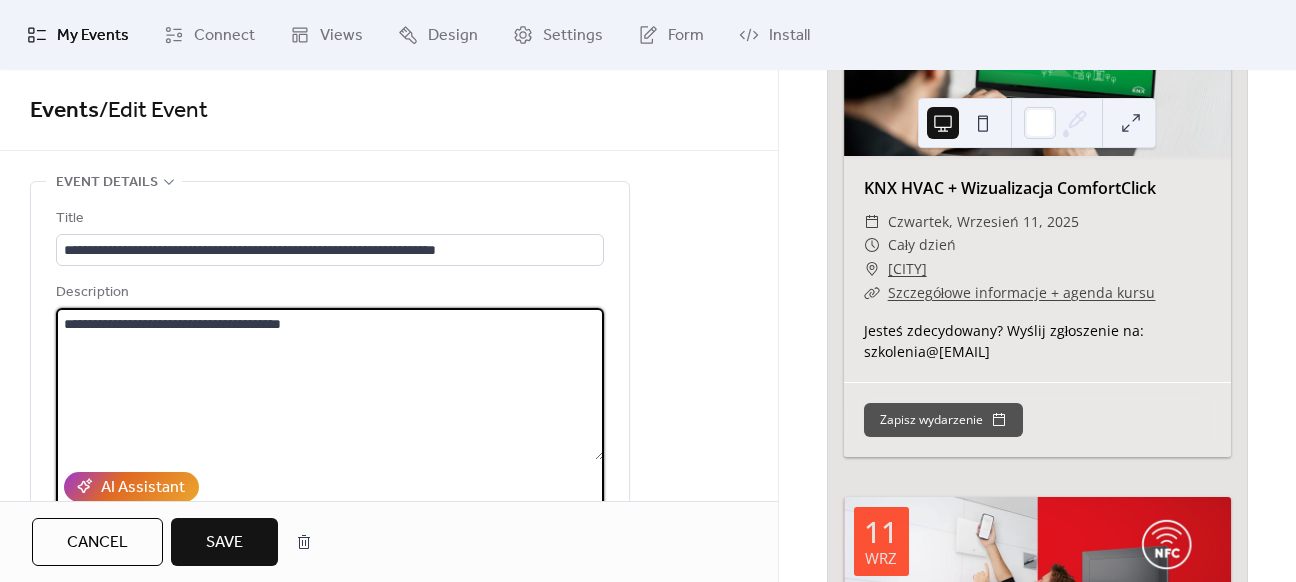 paste on "**********" 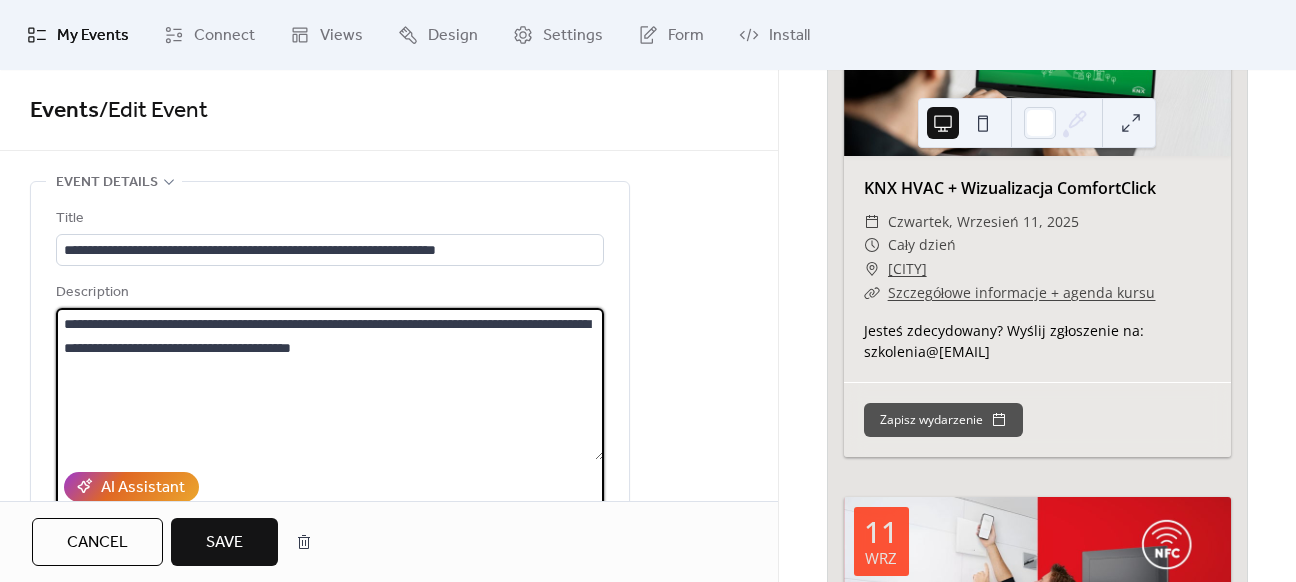 click on "**********" at bounding box center (330, 384) 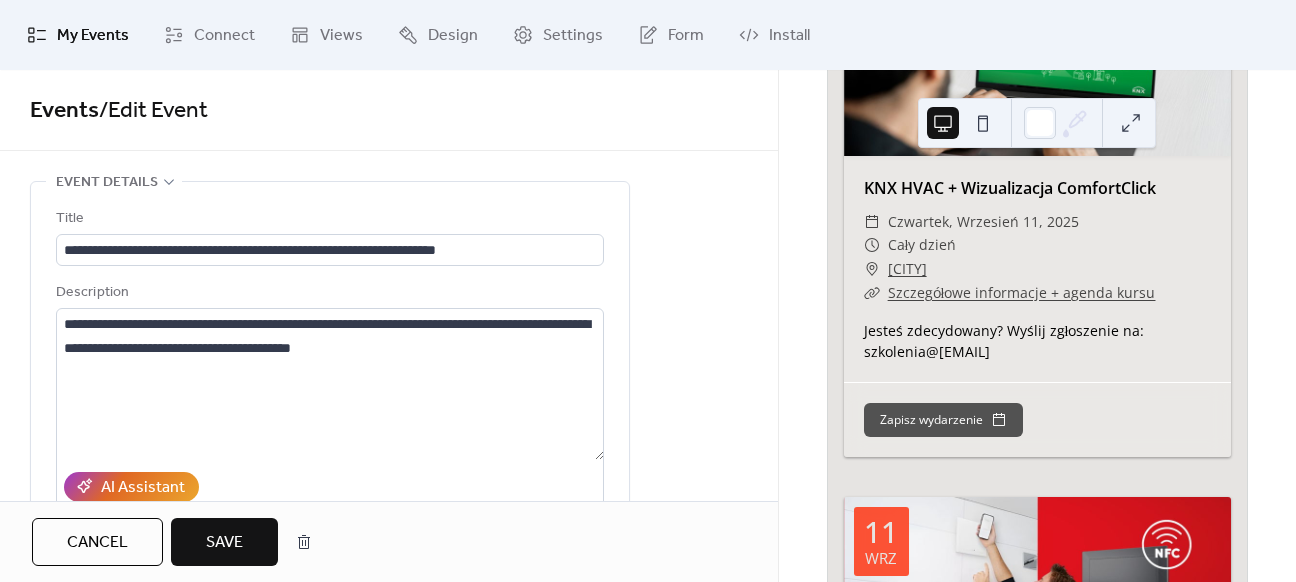 click on "Save" at bounding box center [224, 542] 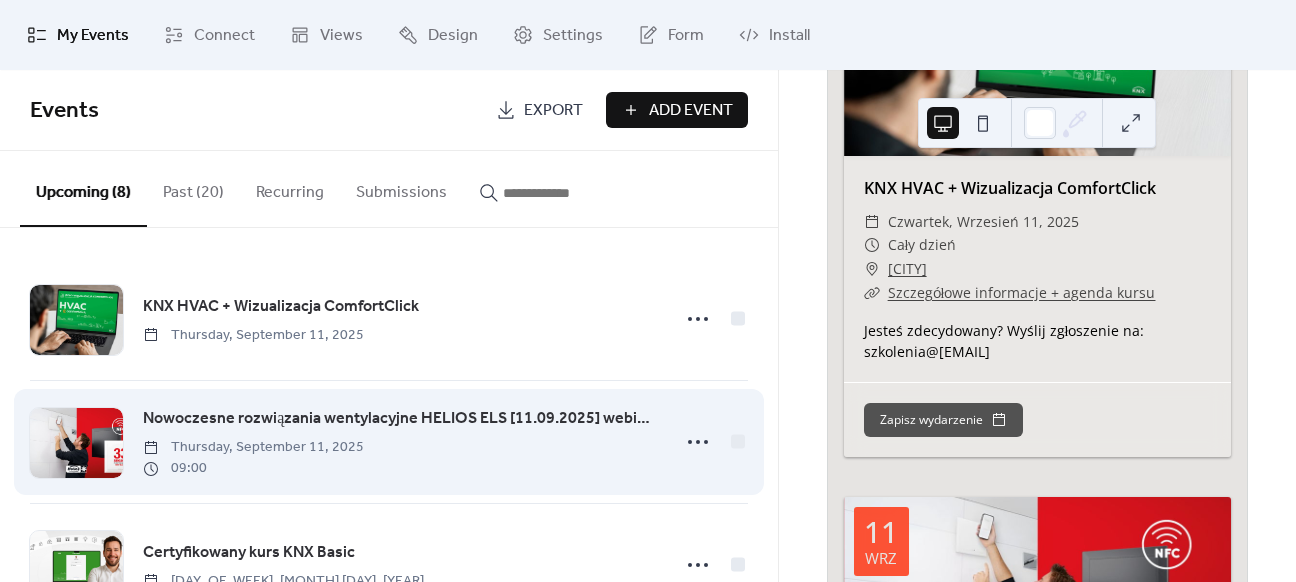 click on "Nowoczesne rozwiązania wentylacyjne HELIOS ELS [11.09.2025] webinar online Thursday, September 11, 2025 09:00" at bounding box center (400, 442) 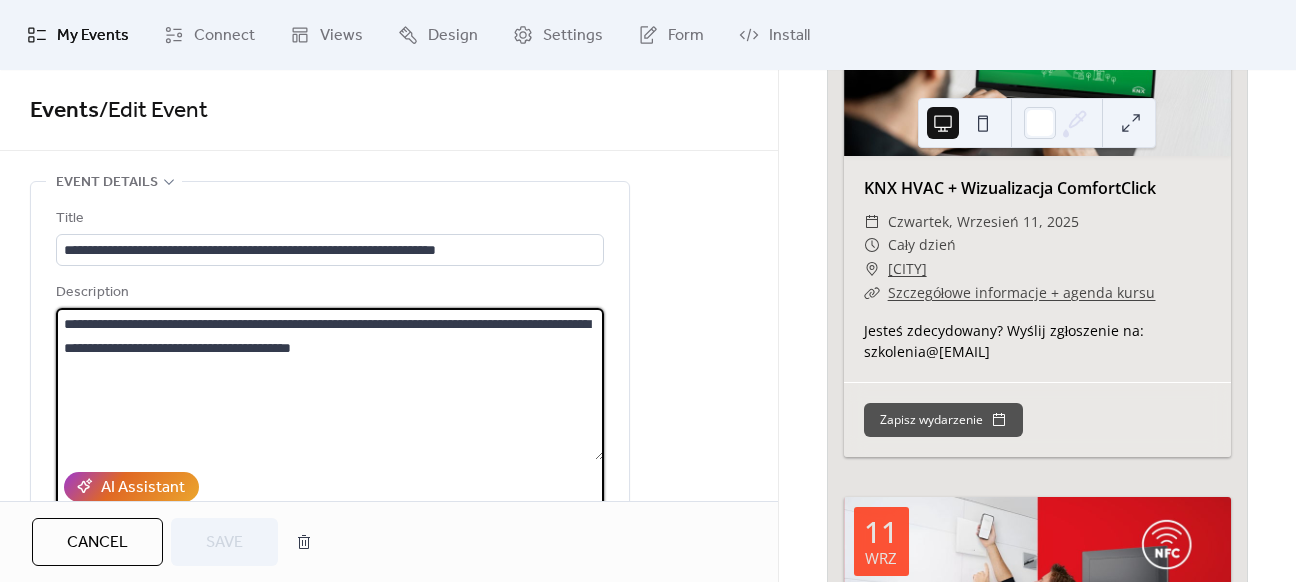 drag, startPoint x: 525, startPoint y: 359, endPoint x: 212, endPoint y: 324, distance: 314.95078 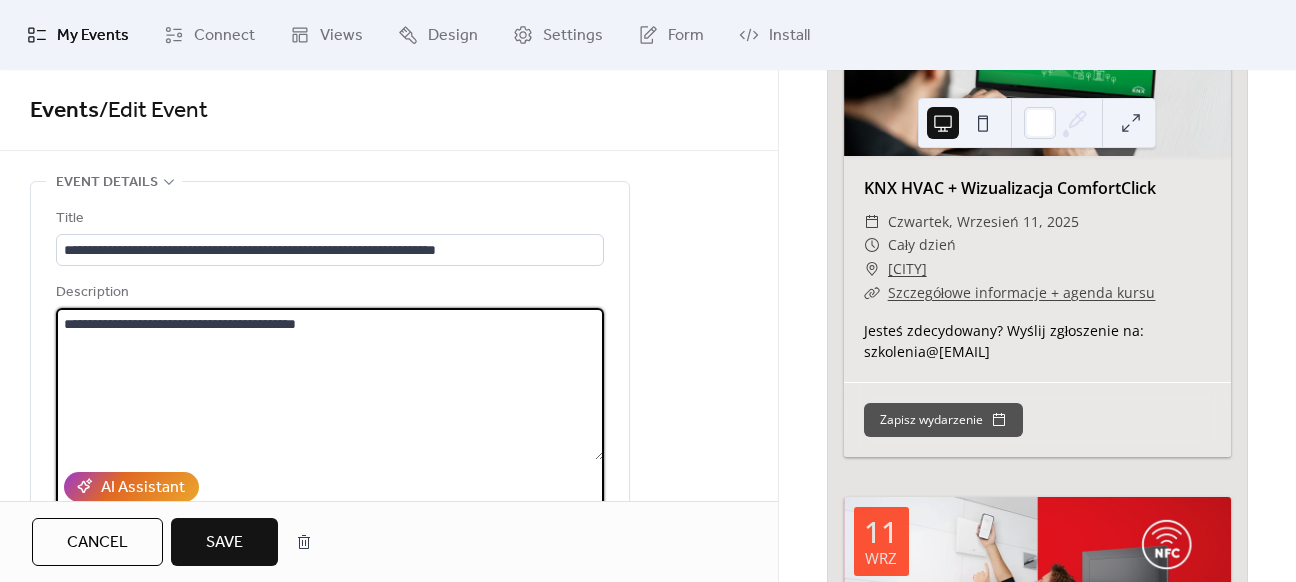 paste on "**********" 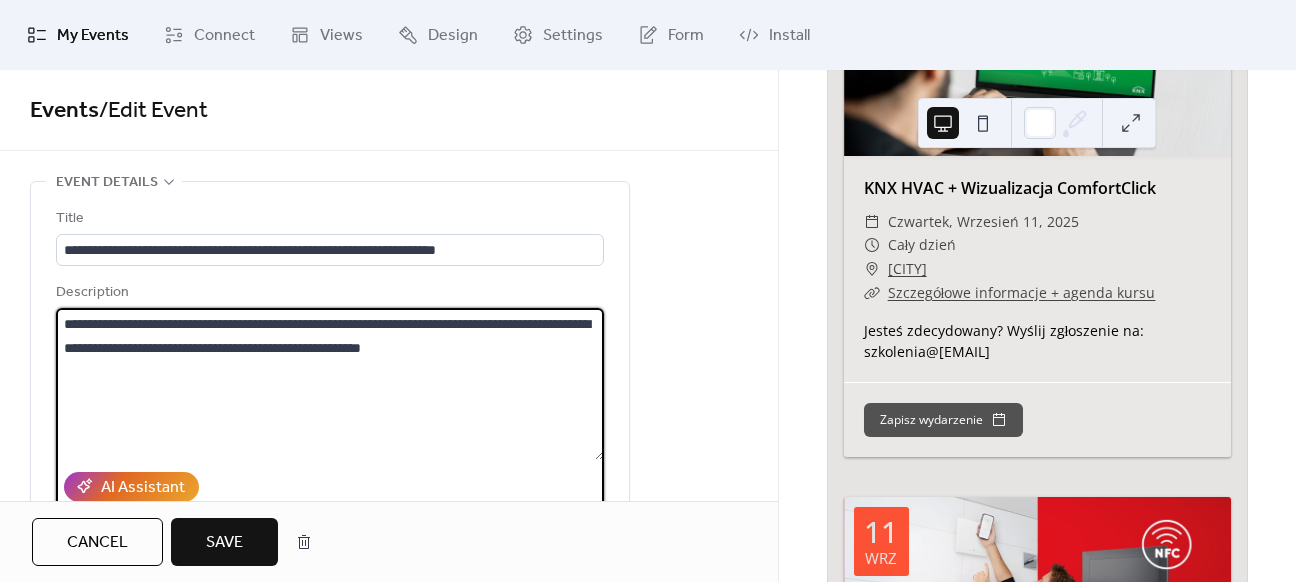 drag, startPoint x: 212, startPoint y: 323, endPoint x: -10, endPoint y: 324, distance: 222.00226 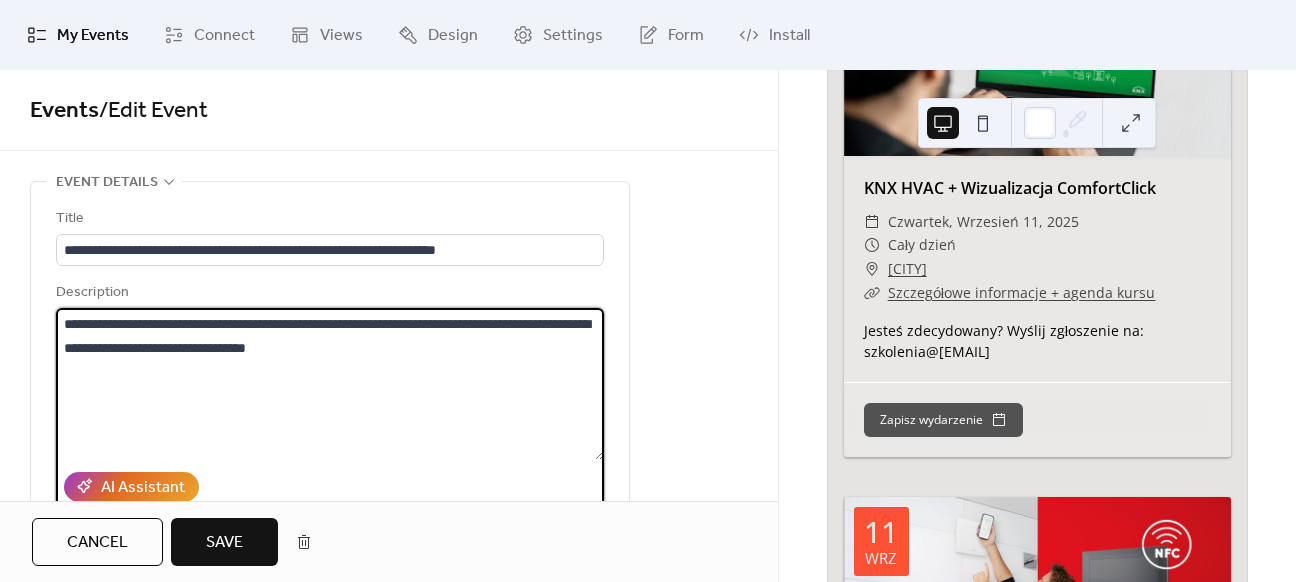 click on "**********" at bounding box center [330, 384] 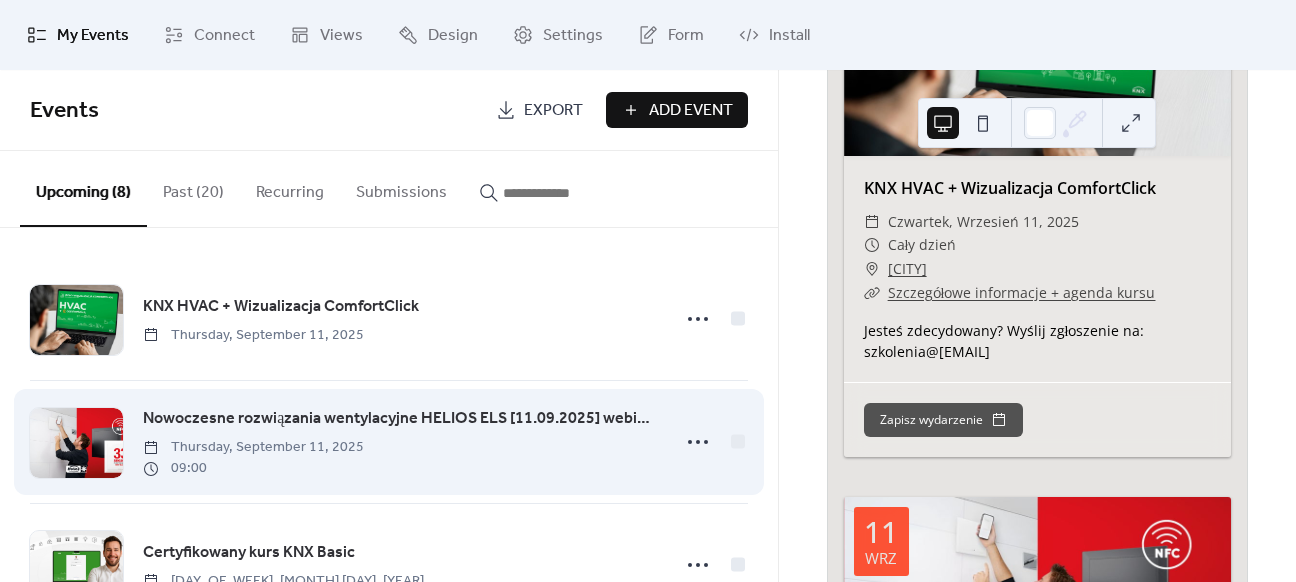 click on "Thursday, September 11, 2025" at bounding box center (253, 447) 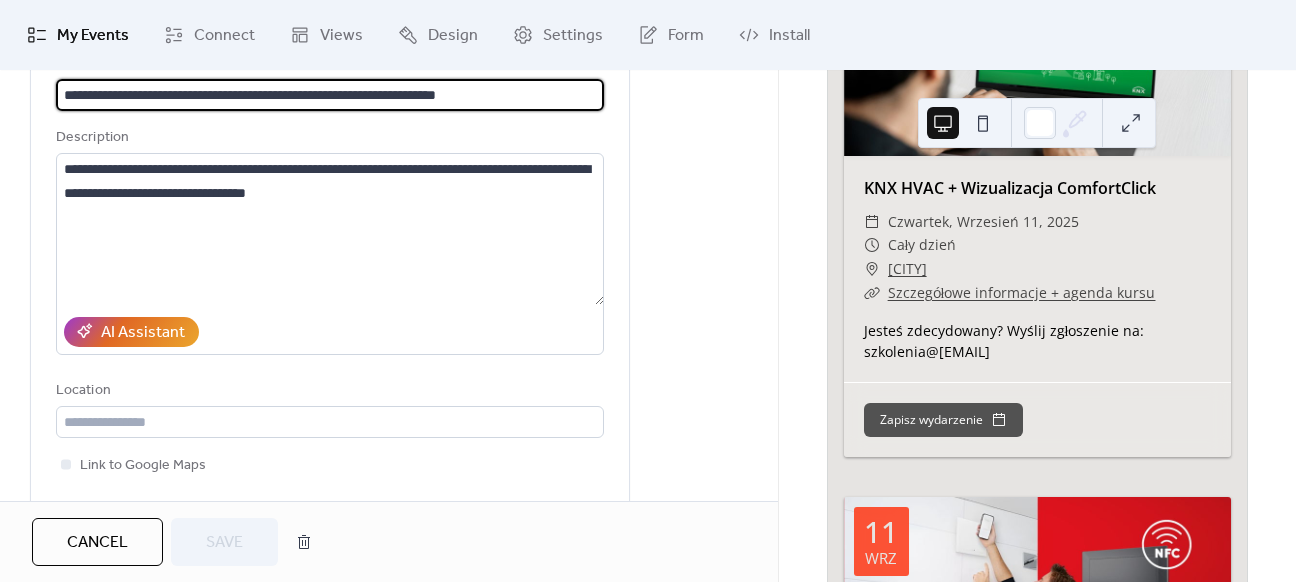 scroll, scrollTop: 100, scrollLeft: 0, axis: vertical 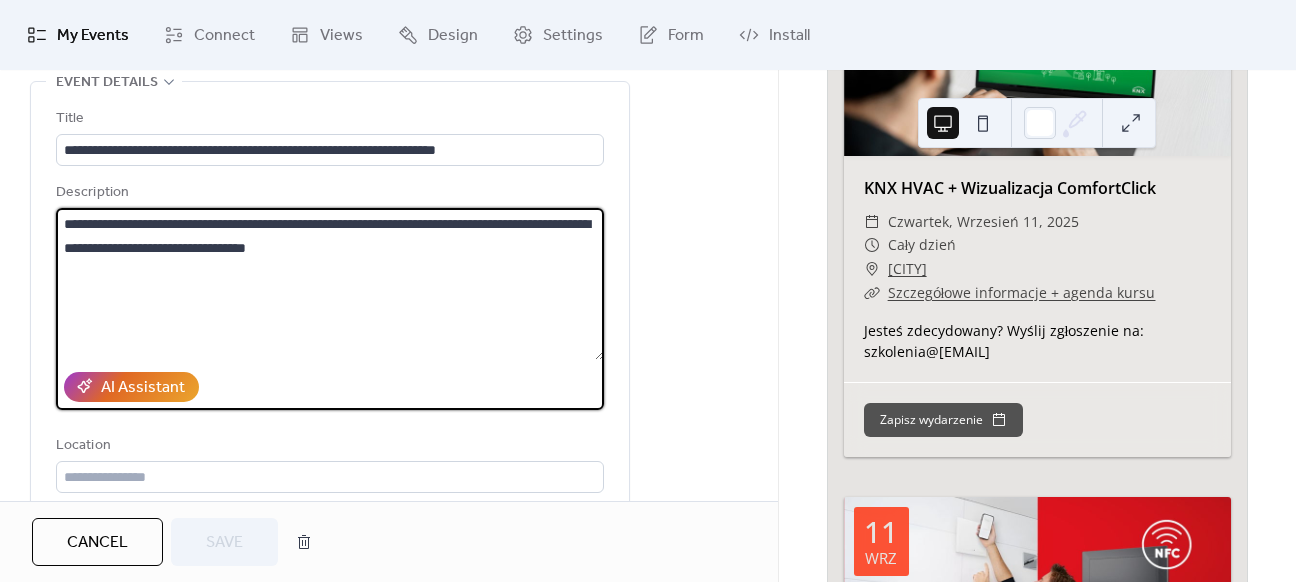 drag, startPoint x: 196, startPoint y: 221, endPoint x: 198, endPoint y: 275, distance: 54.037025 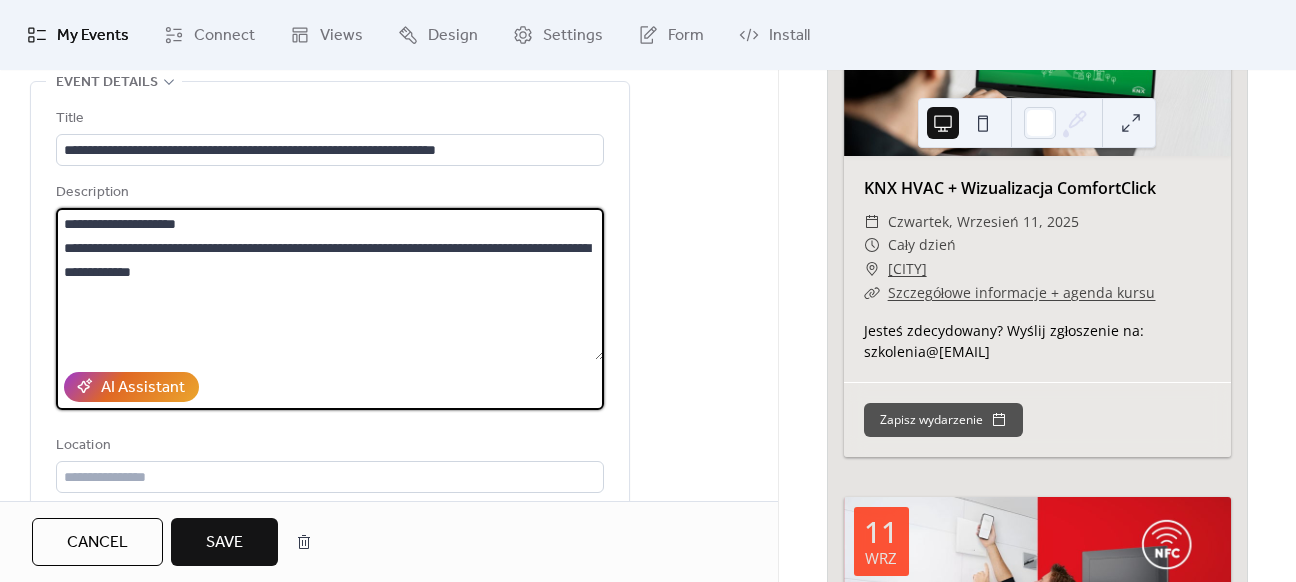 type on "**********" 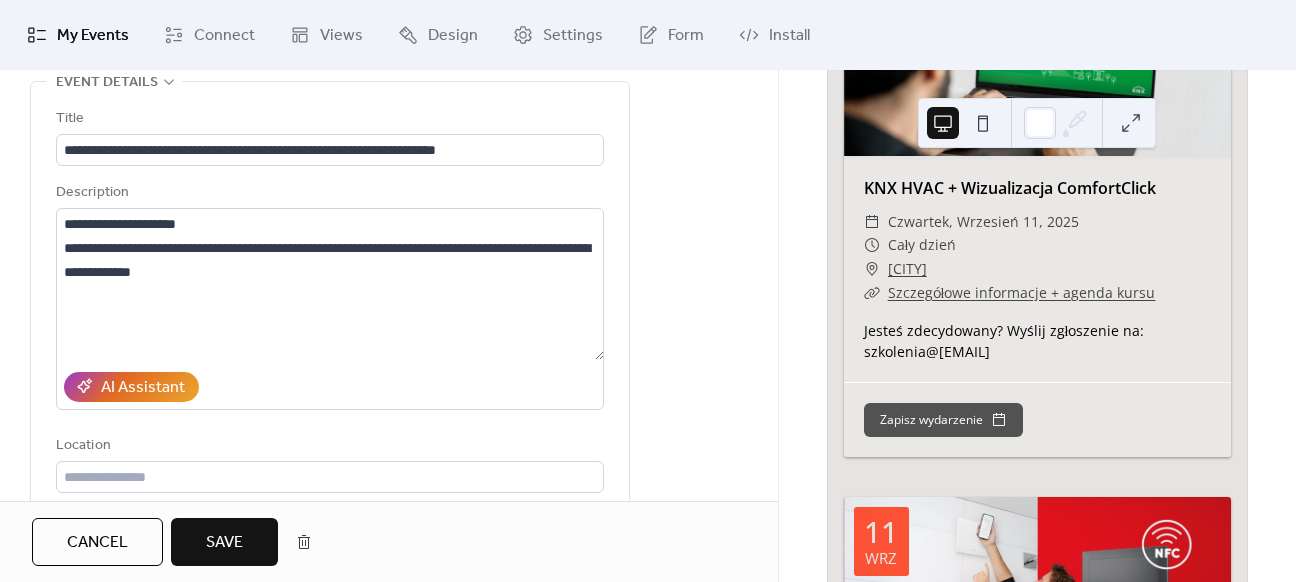 click on "Save" at bounding box center [224, 542] 